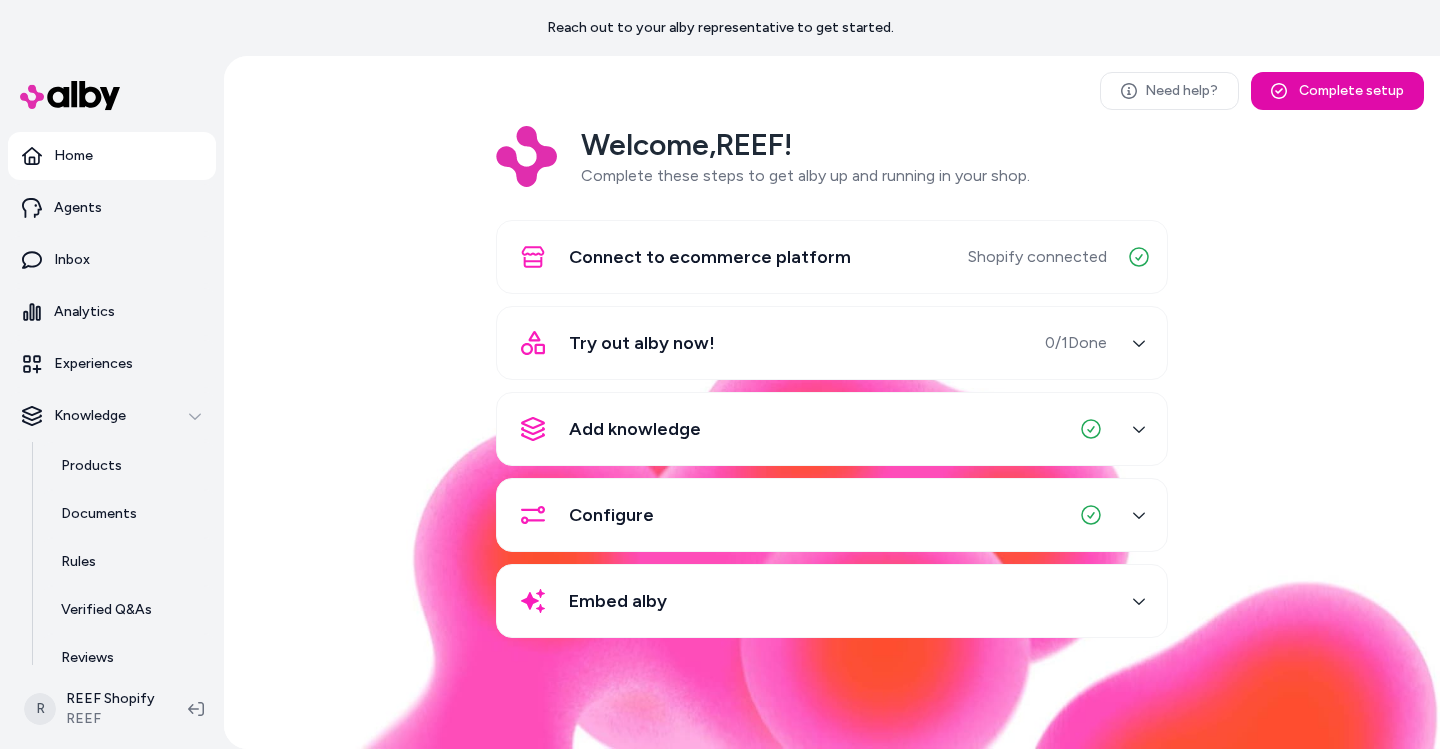 scroll, scrollTop: 0, scrollLeft: 0, axis: both 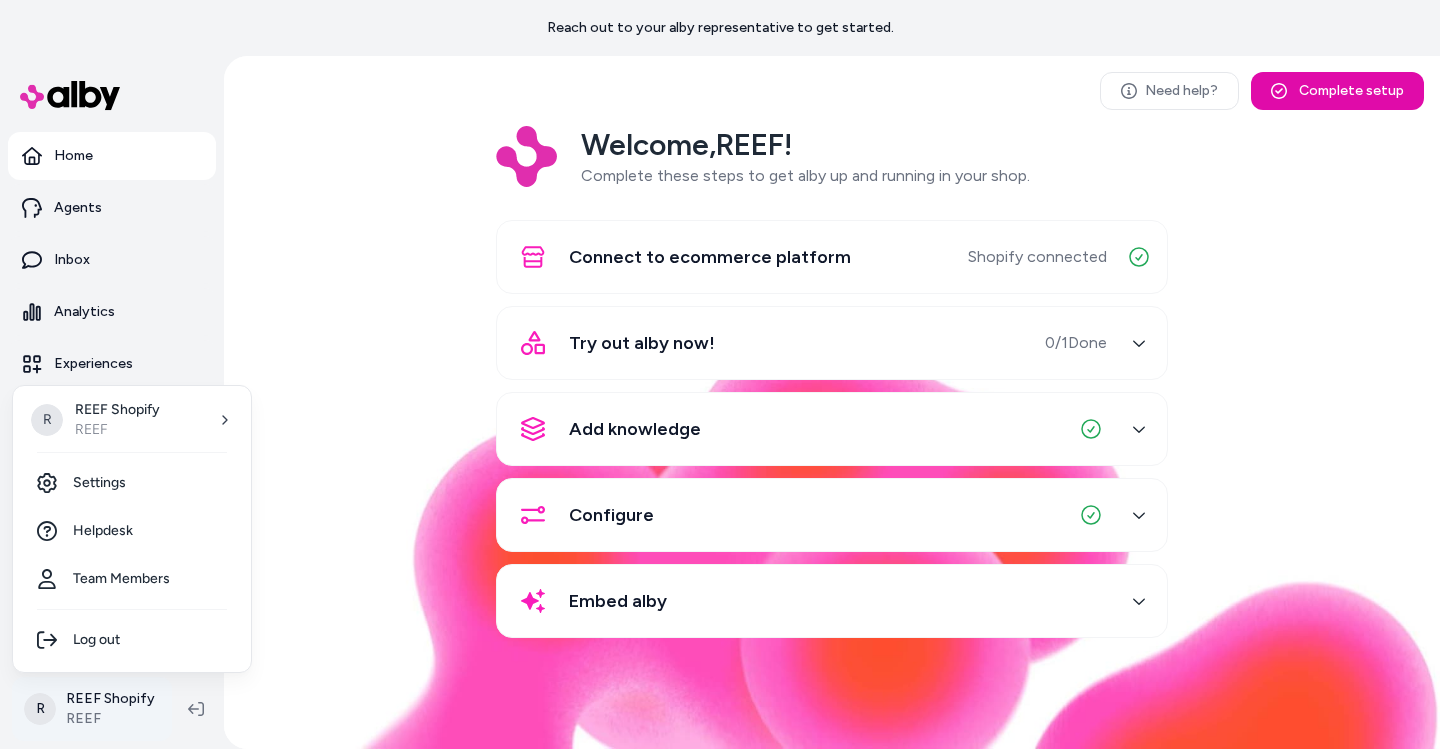 click on "Reach out to your alby representative to get started. Home Agents Inbox Analytics Experiences Knowledge Products Documents Rules Verified Q&As Reviews Survey Questions Integrations R REEF Shopify REEF Need help?  Complete setup Welcome,  REEF ! Complete these steps to get alby up and running in your shop. Connect to ecommerce platform Shopify connected   Try out alby now! 0 / 1  Done Add knowledge Configure Embed alby R REEF   Shopify REEF Settings Helpdesk Team Members Log out" at bounding box center (720, 374) 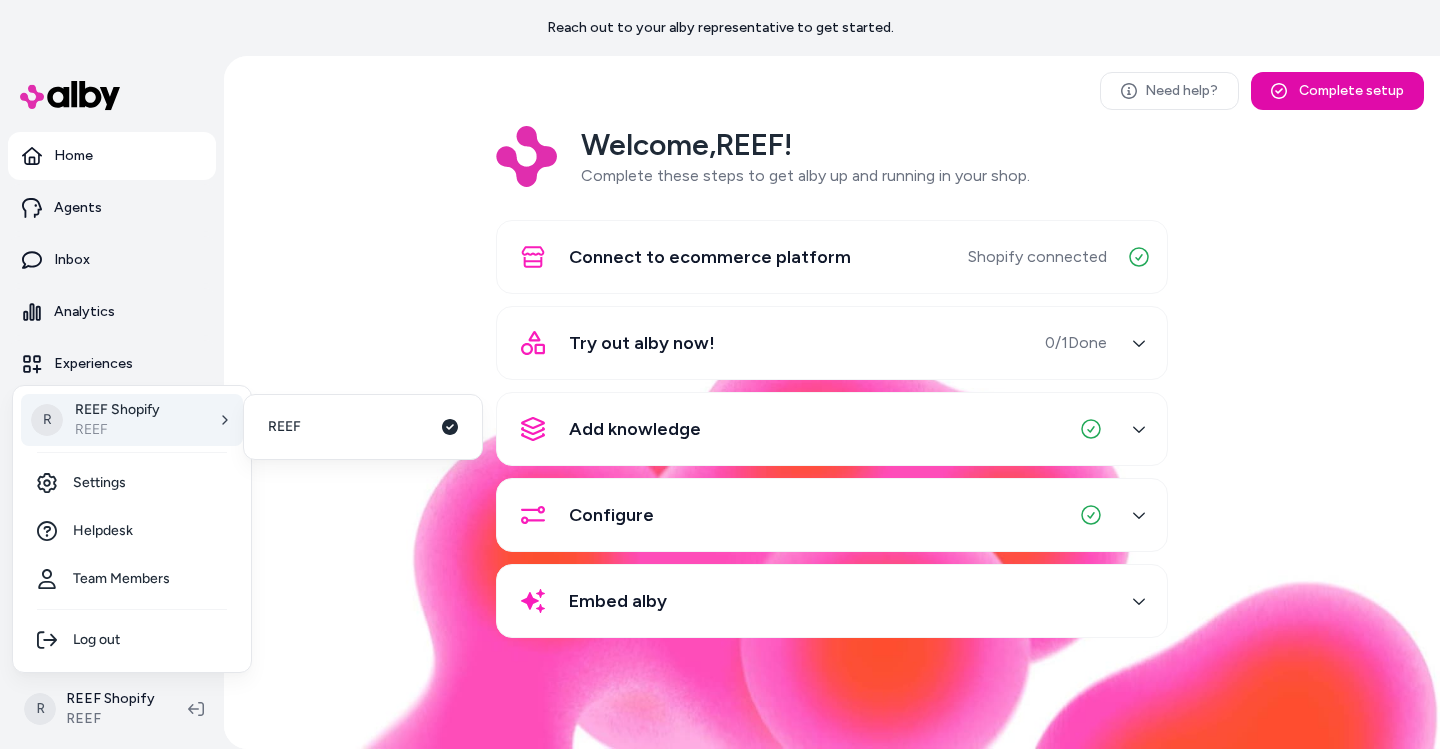 click on "R REEF   Shopify REEF" at bounding box center [132, 420] 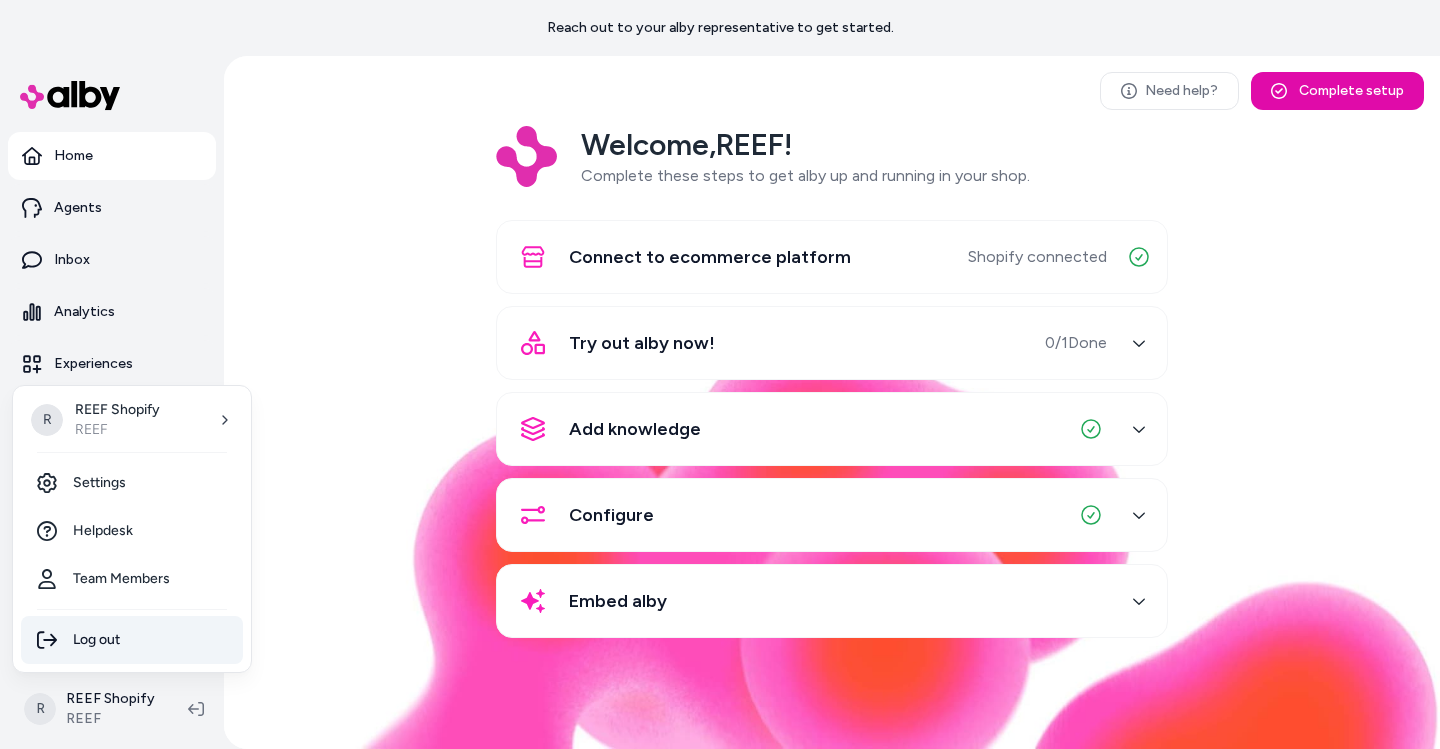 click on "Log out" at bounding box center (132, 640) 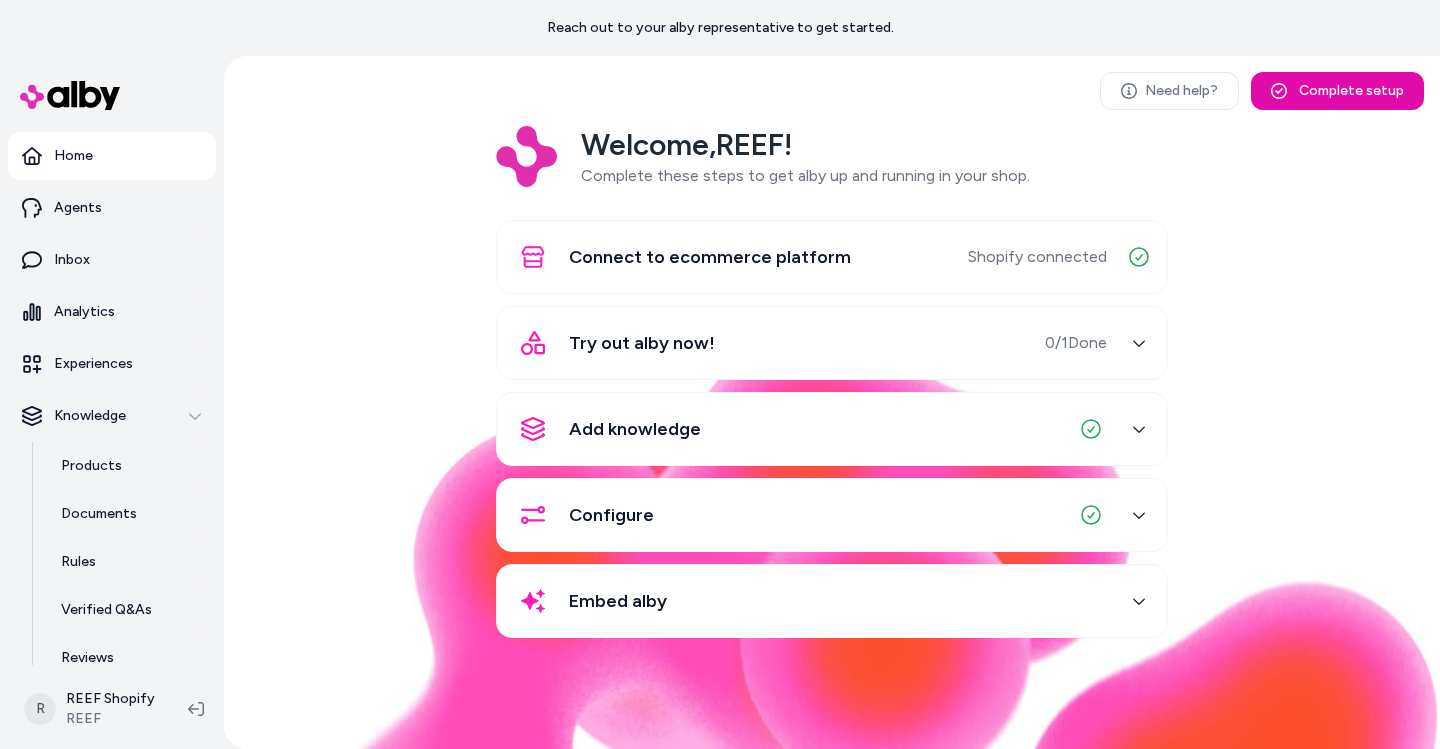 scroll, scrollTop: 0, scrollLeft: 0, axis: both 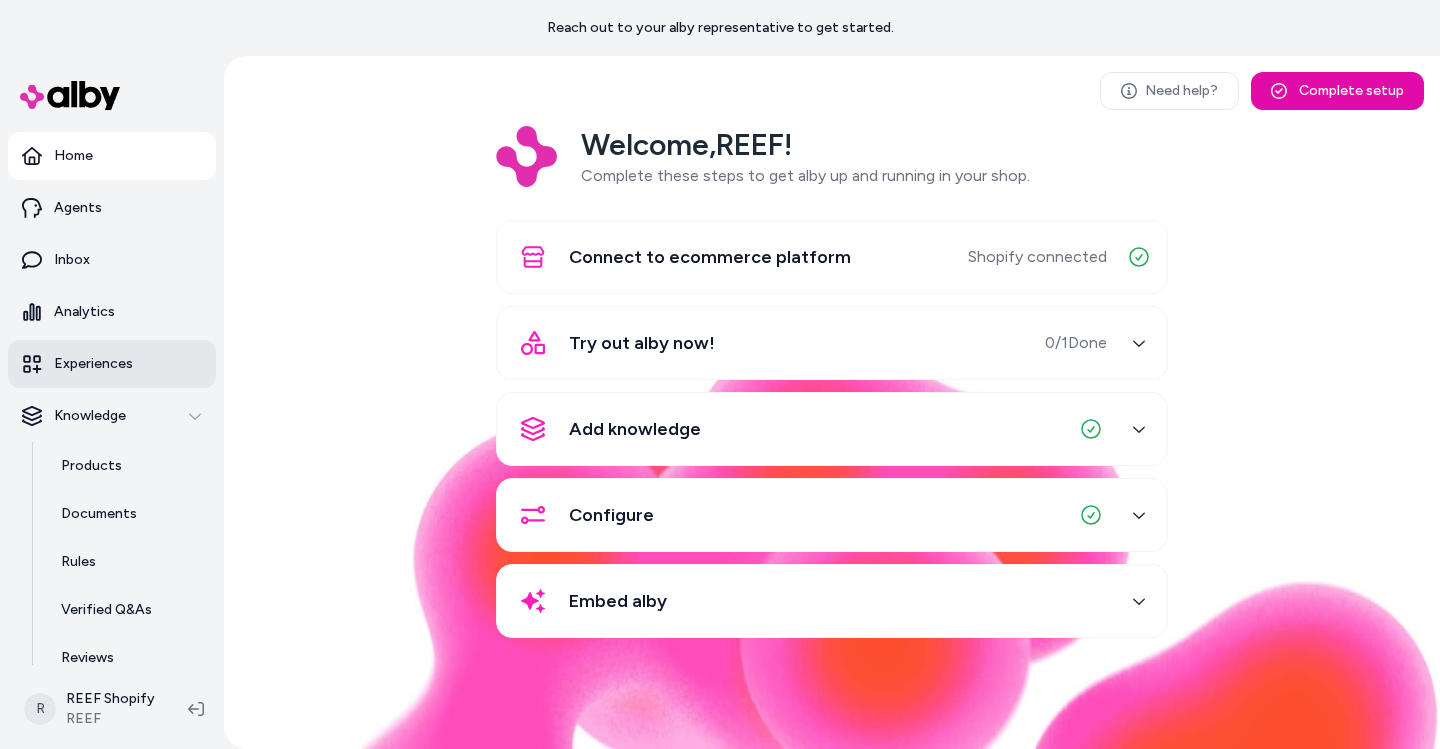 click on "Experiences" at bounding box center (93, 364) 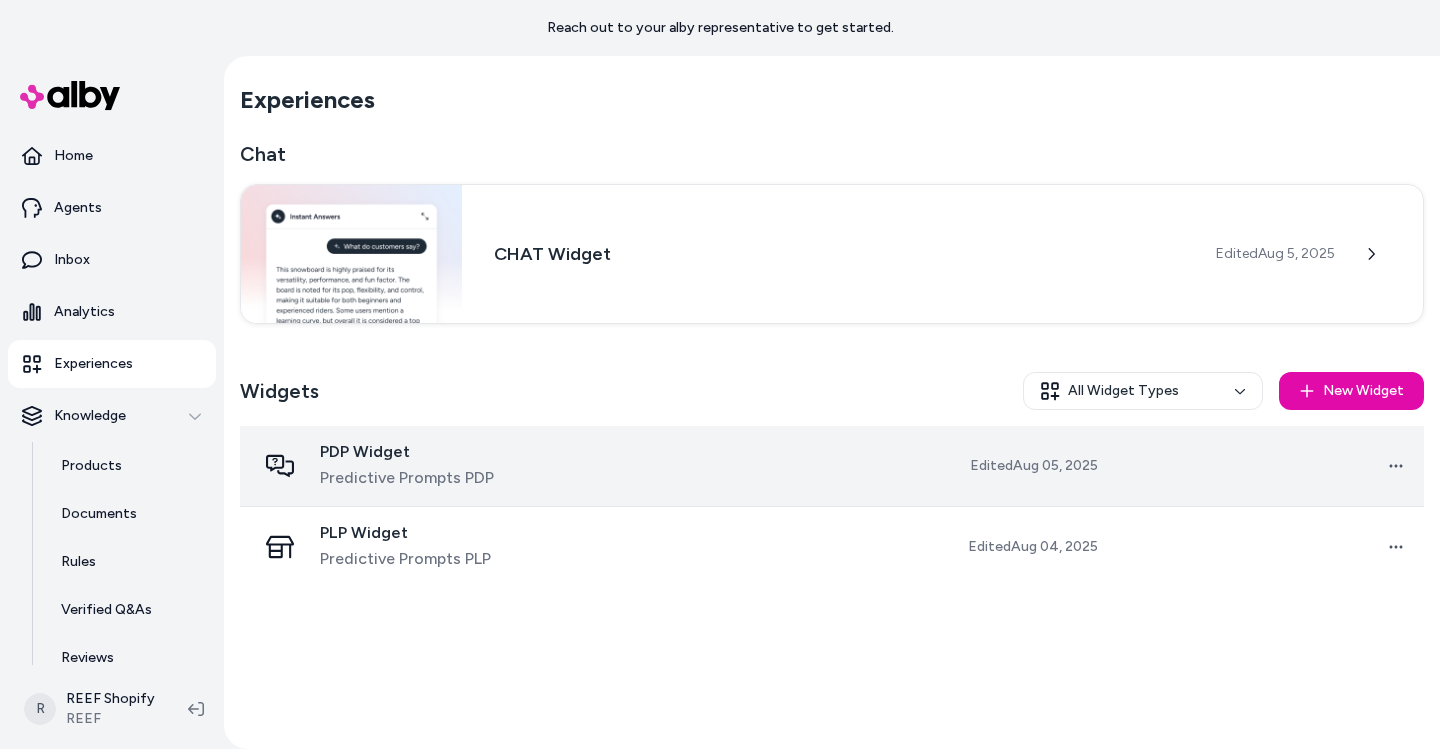 click on "PDP Widget" at bounding box center [407, 452] 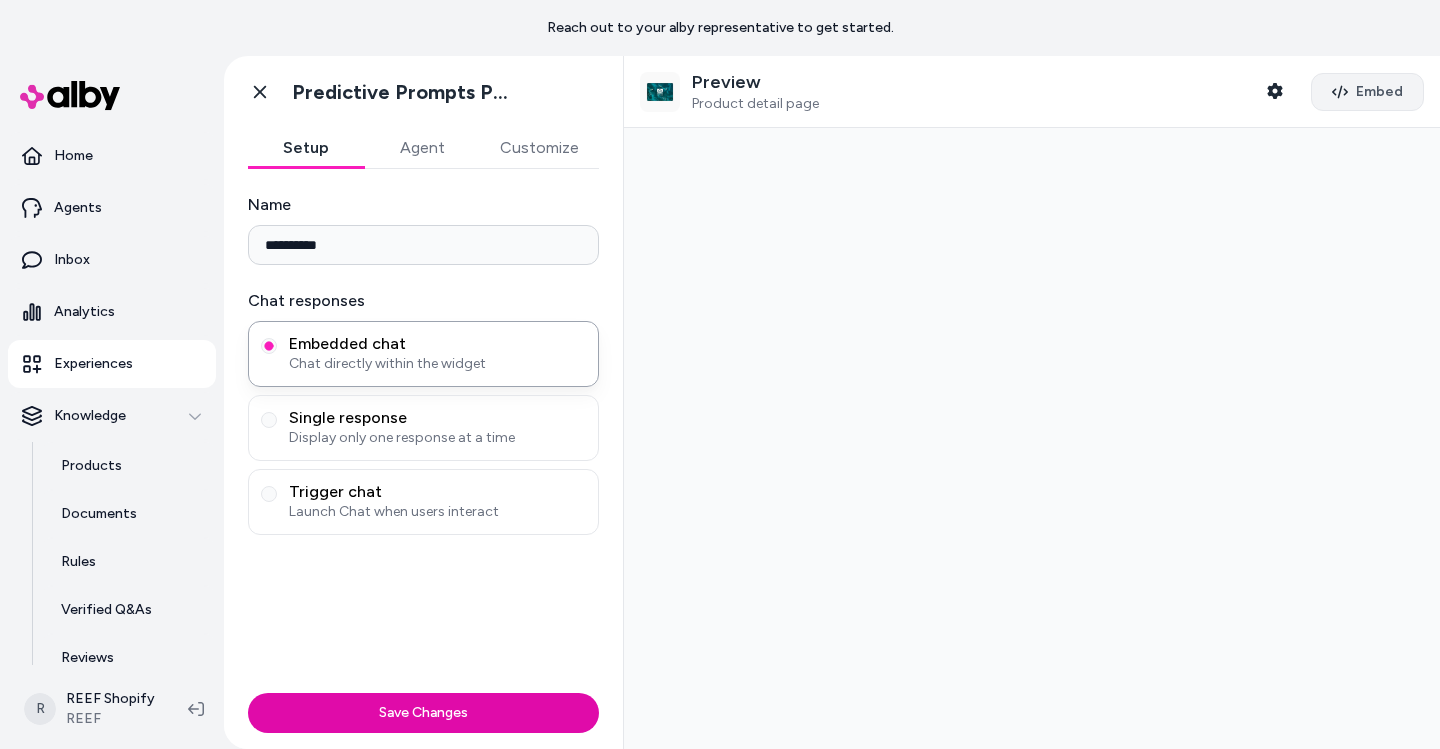 click on "Embed" at bounding box center [1367, 92] 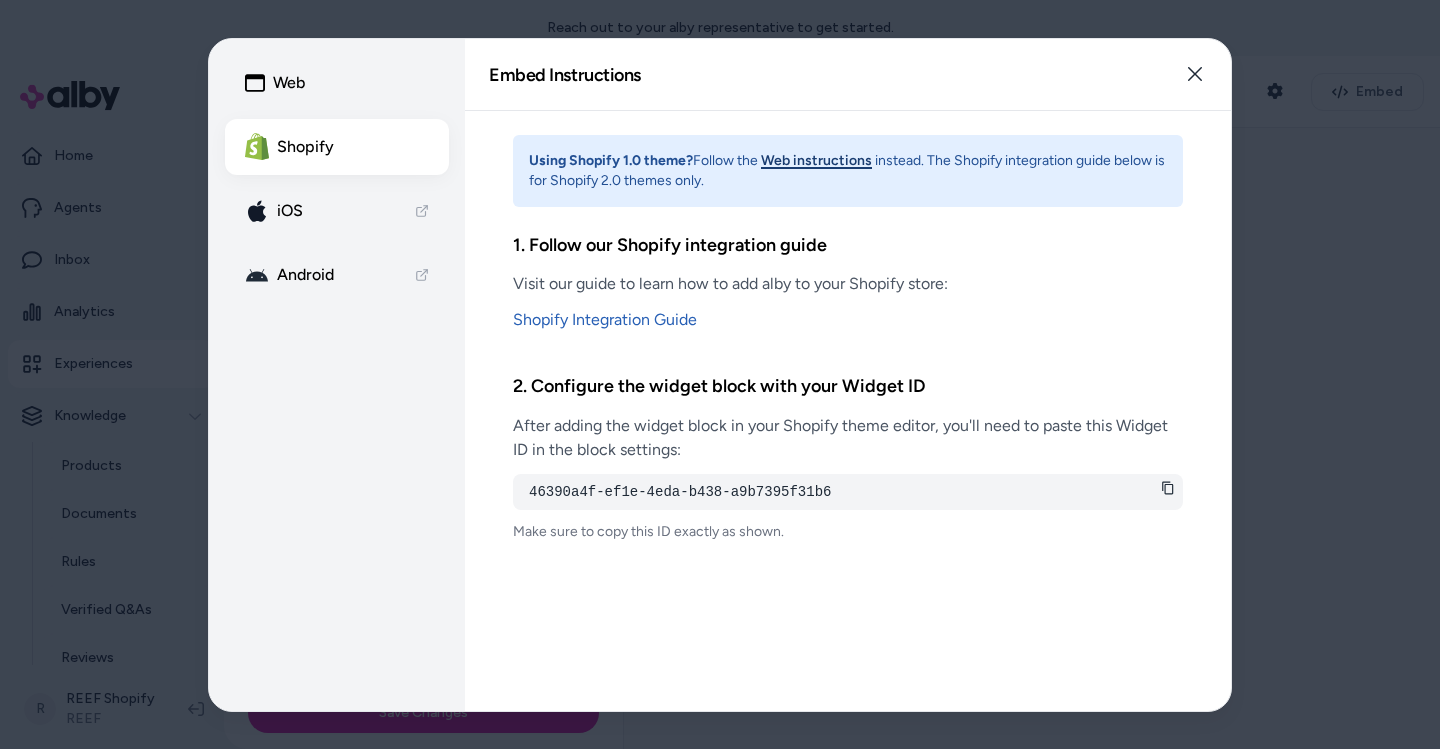 click on "Web" at bounding box center (337, 83) 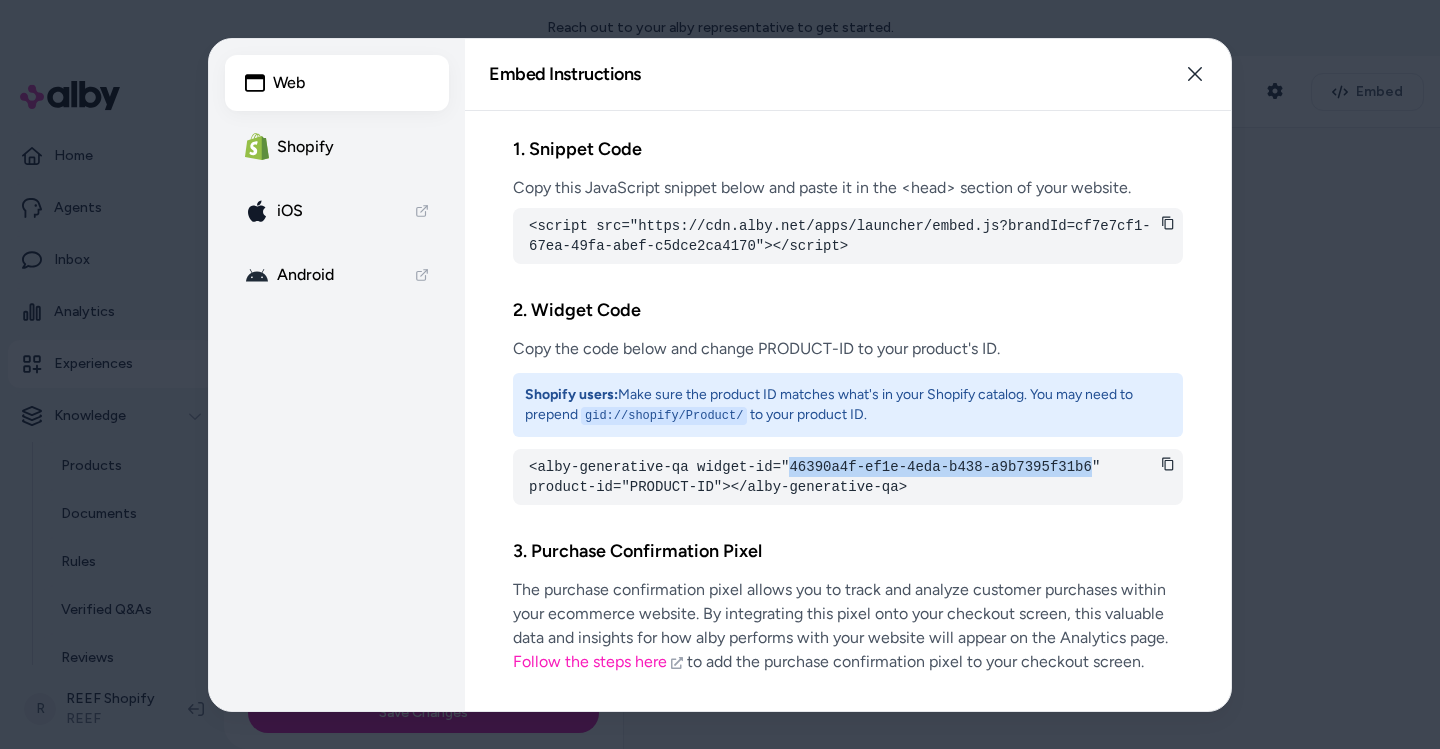 drag, startPoint x: 793, startPoint y: 463, endPoint x: 1092, endPoint y: 464, distance: 299.00168 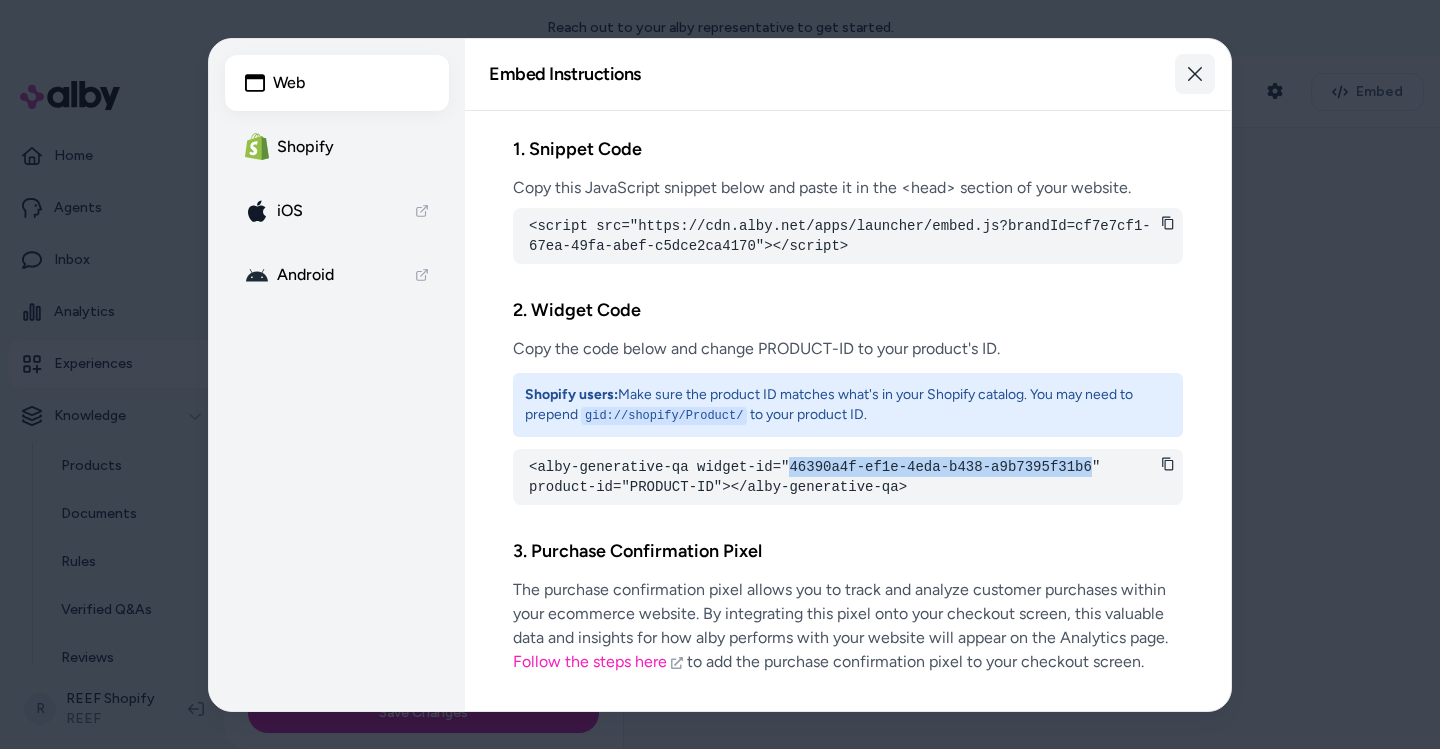 click 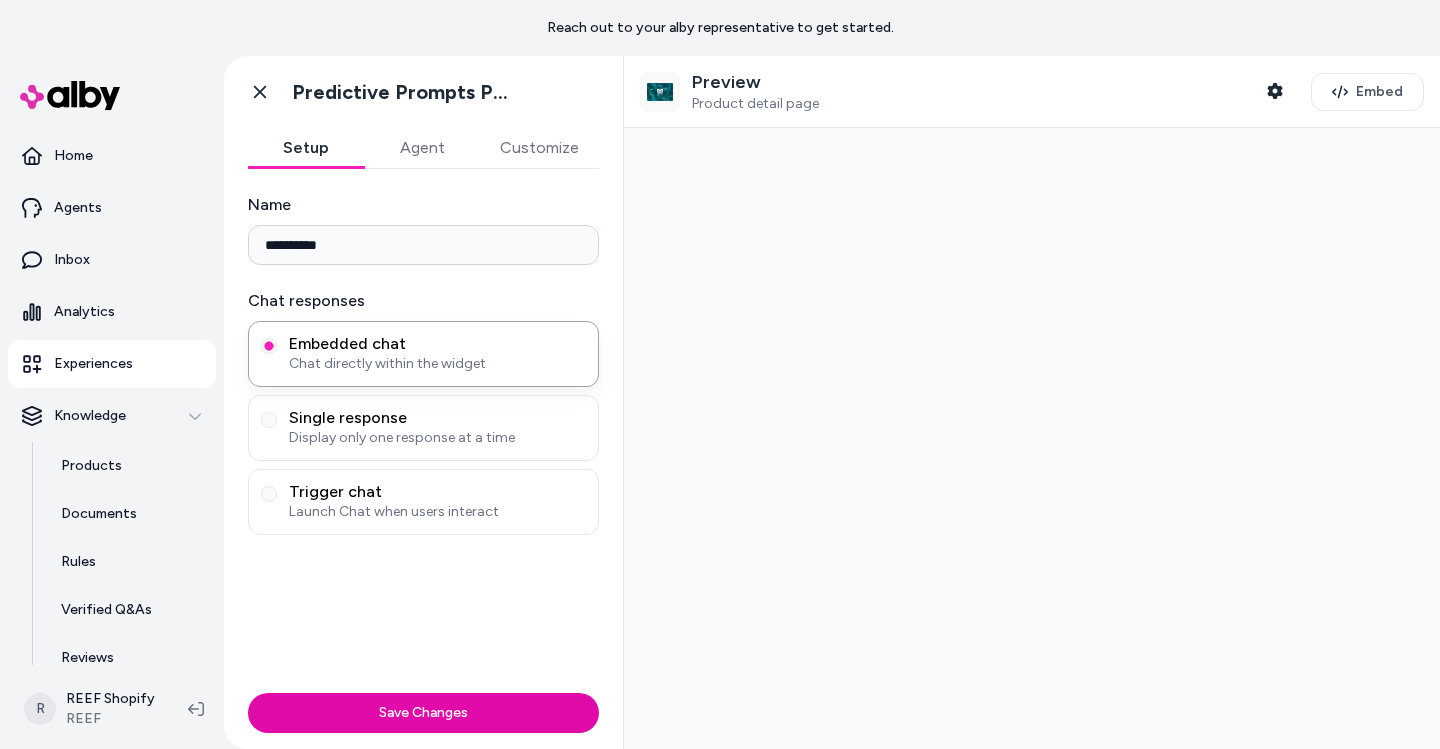 click on "Product detail page" at bounding box center (755, 104) 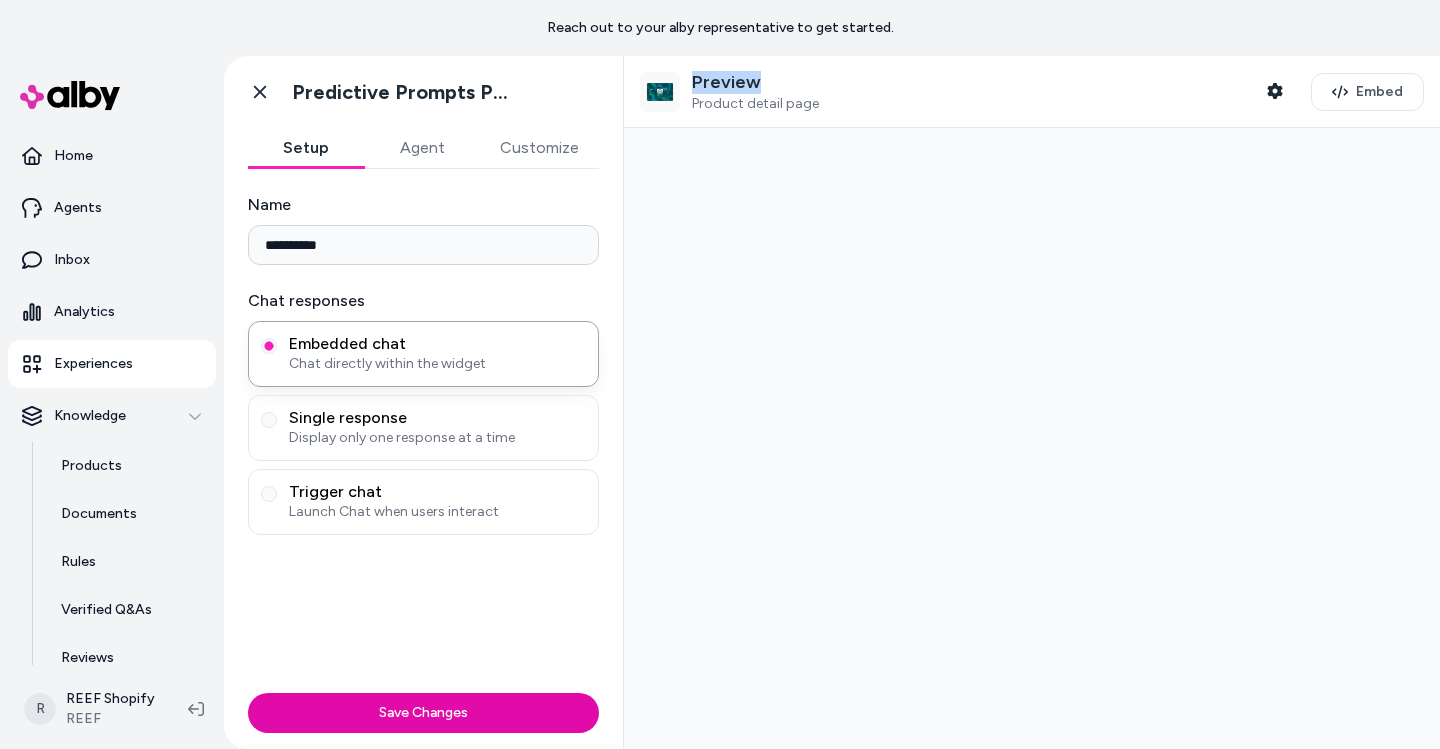 click on "Preview" at bounding box center (755, 82) 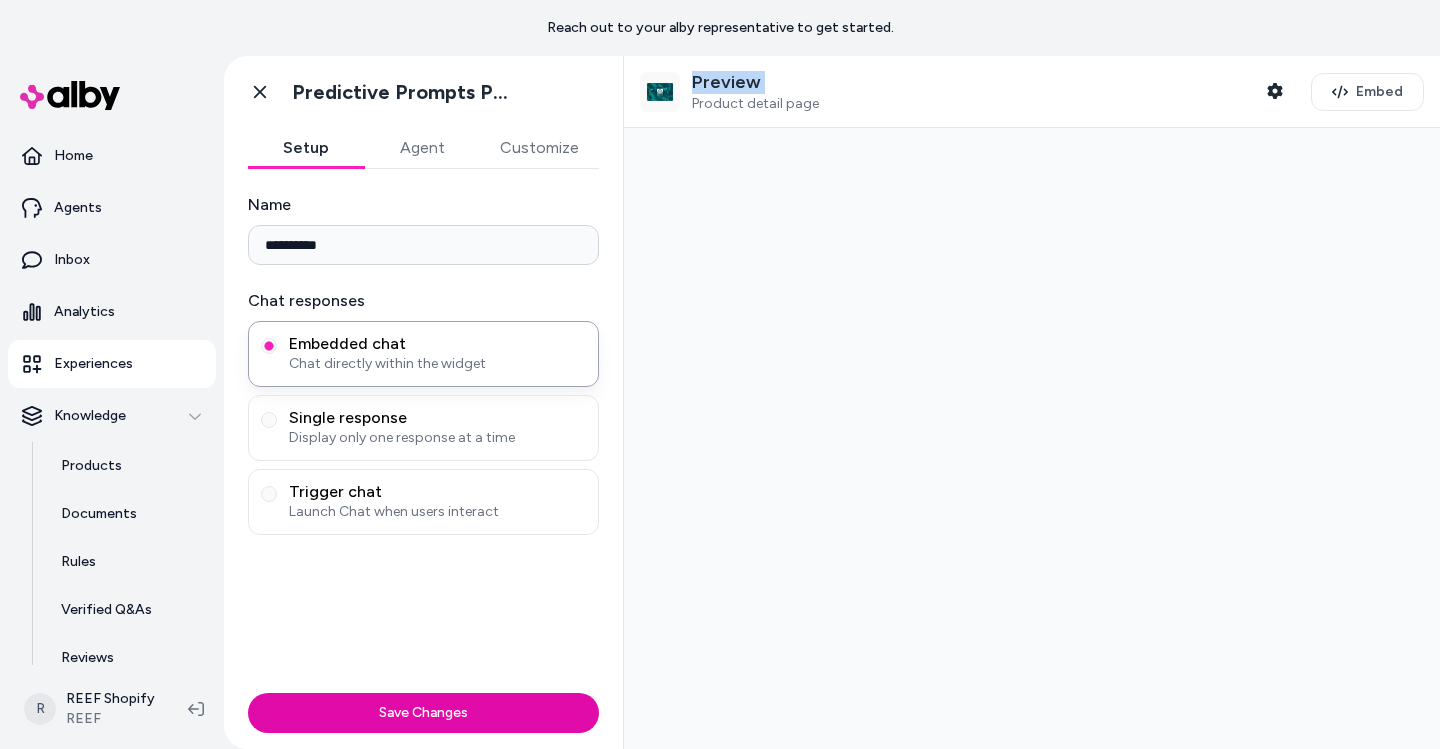 click on "Preview" at bounding box center (755, 82) 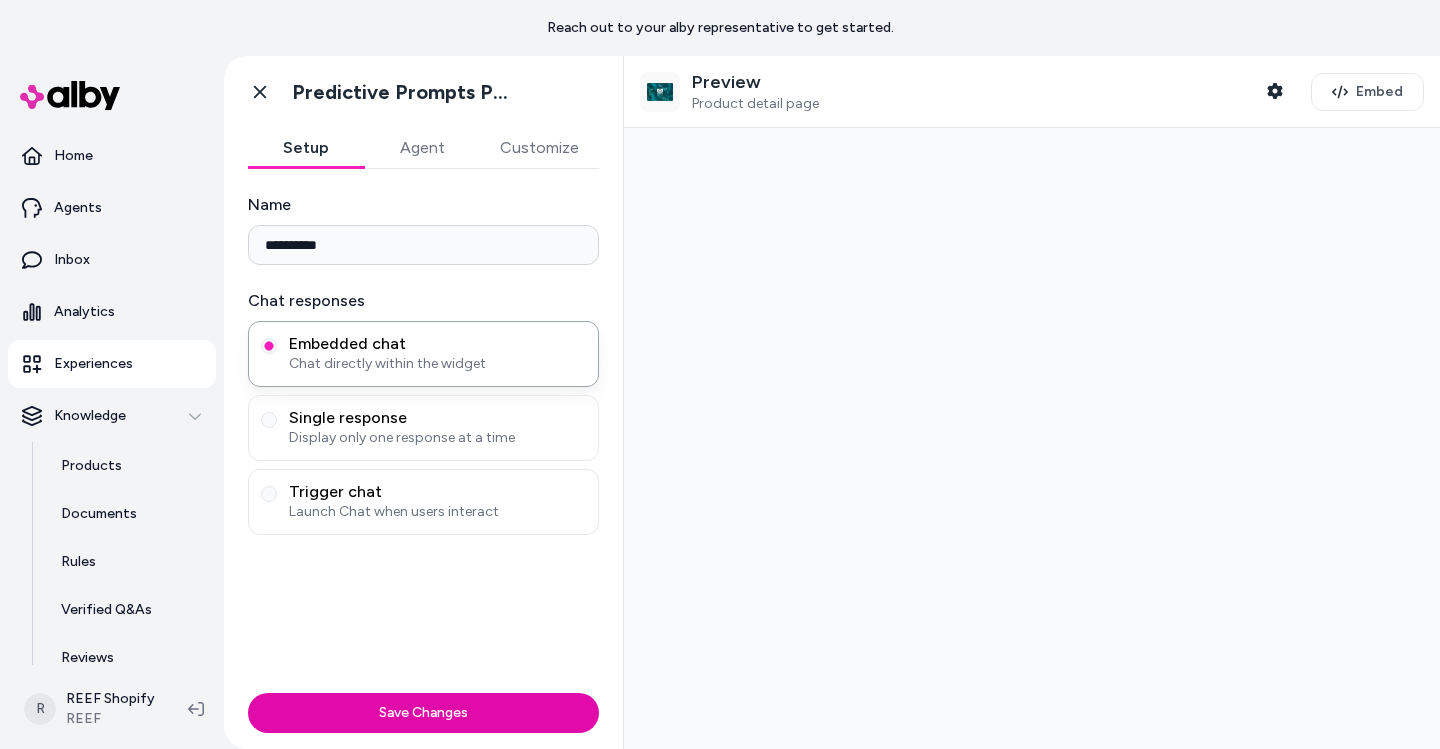 click on "Product detail page" at bounding box center [755, 104] 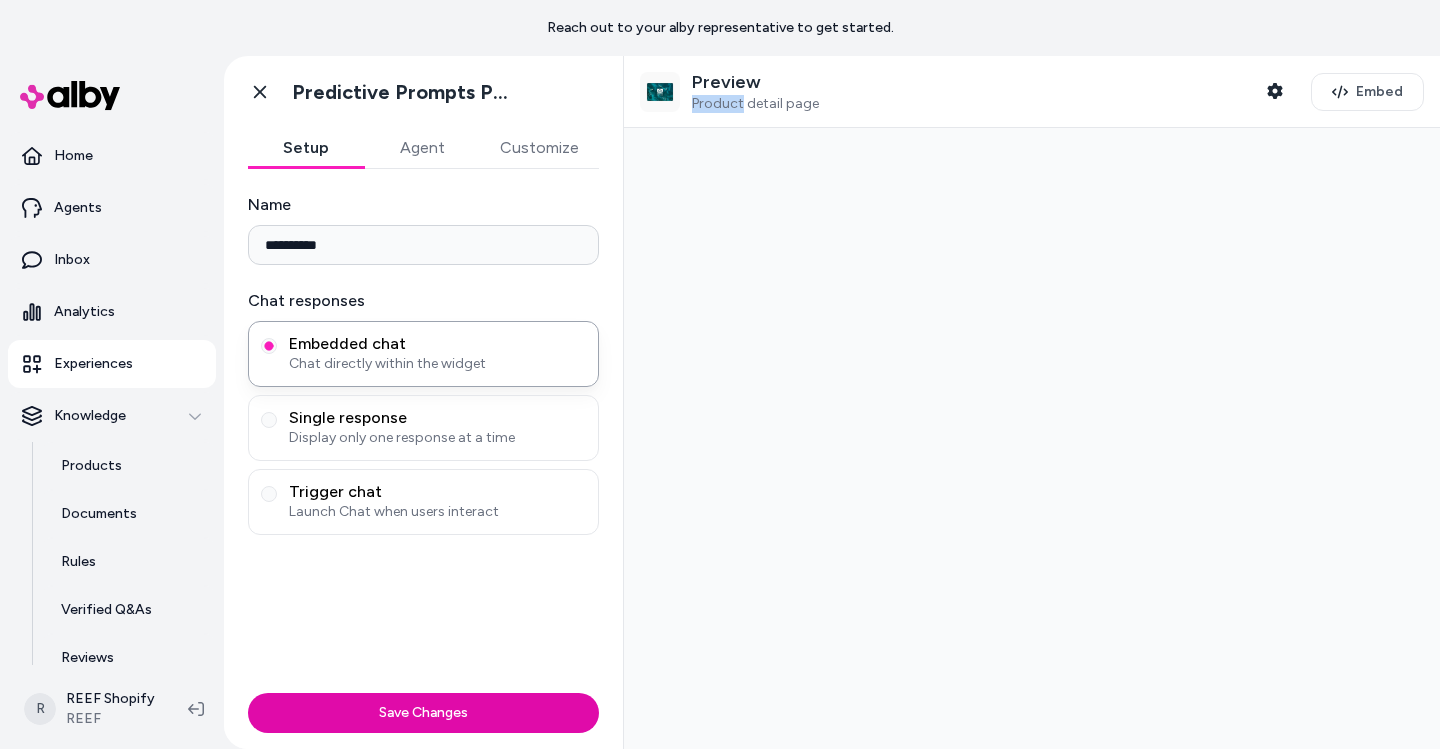 click on "Product detail page" at bounding box center (755, 104) 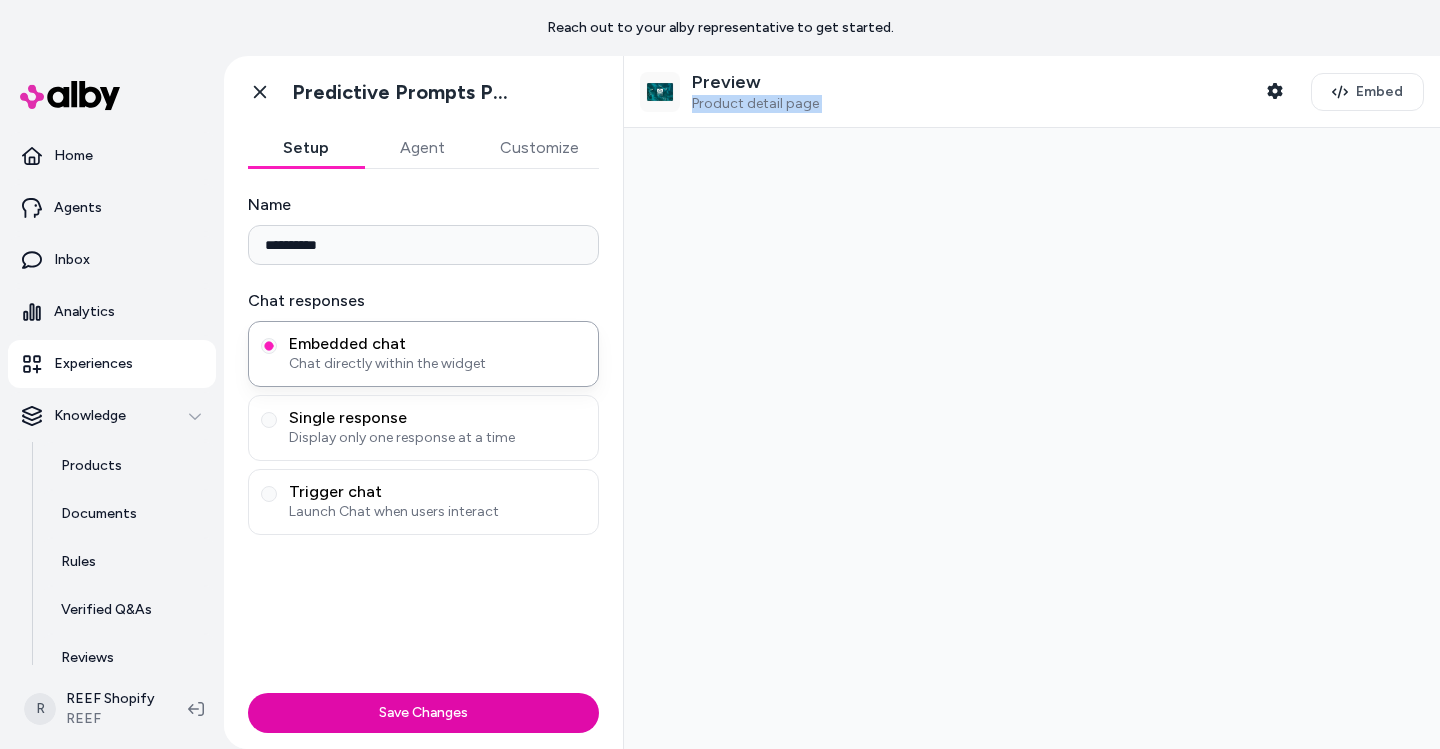 click on "Product detail page" at bounding box center (755, 104) 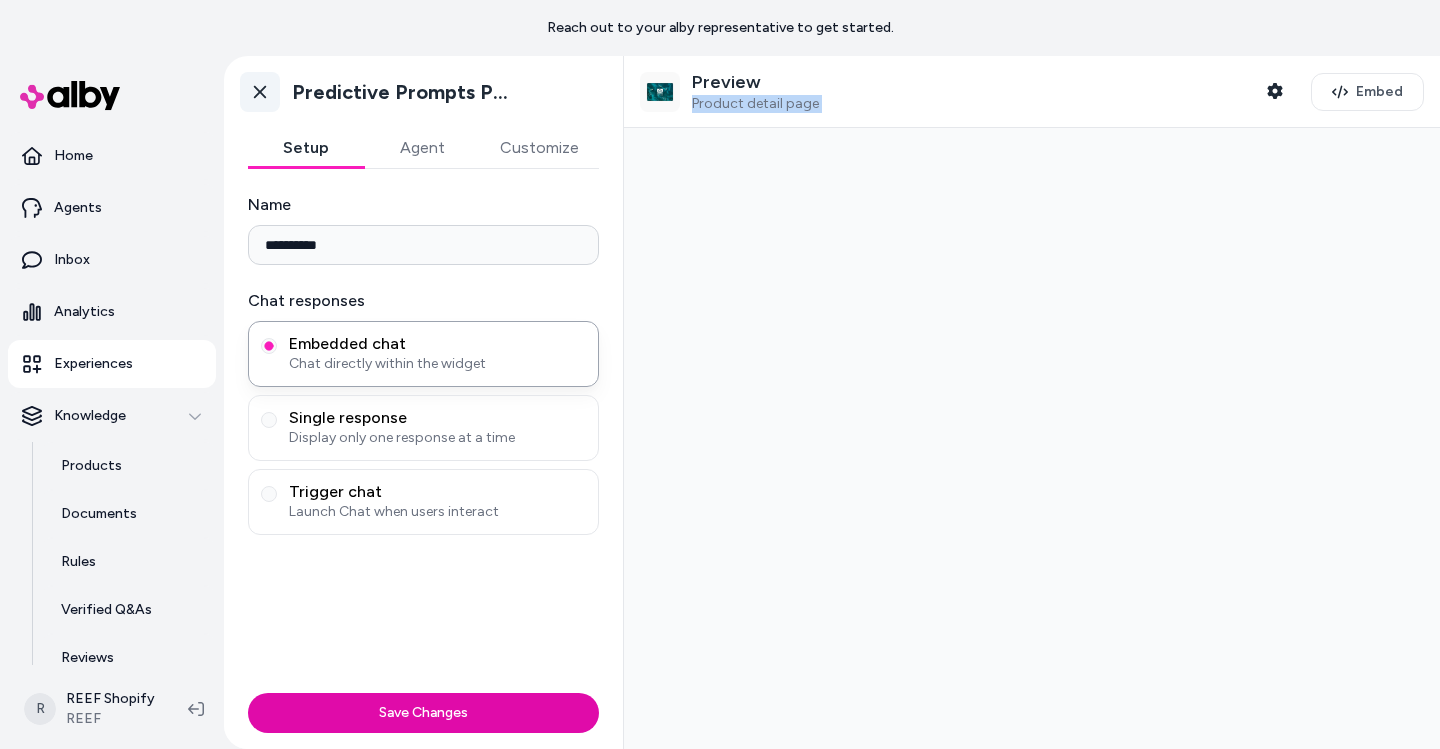 click 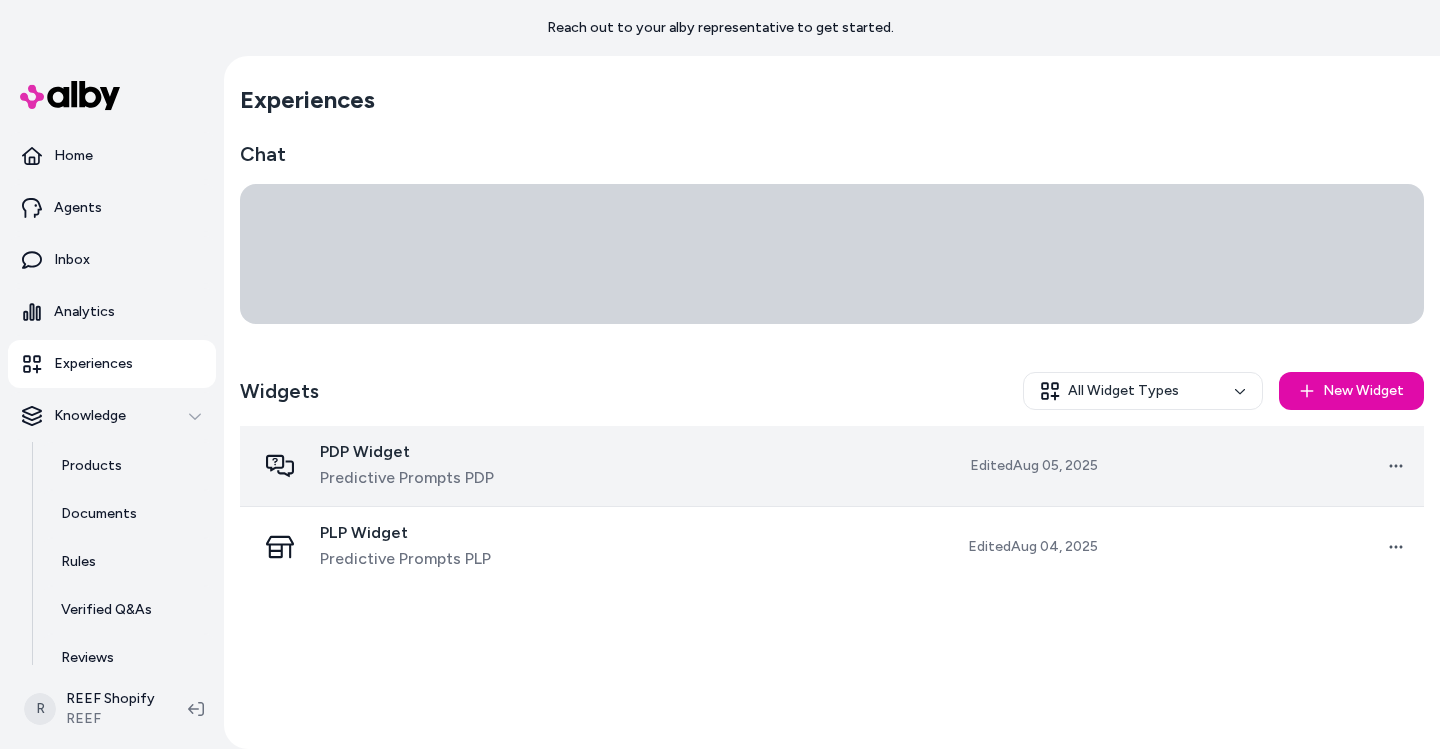 click on "PDP Widget" at bounding box center (407, 452) 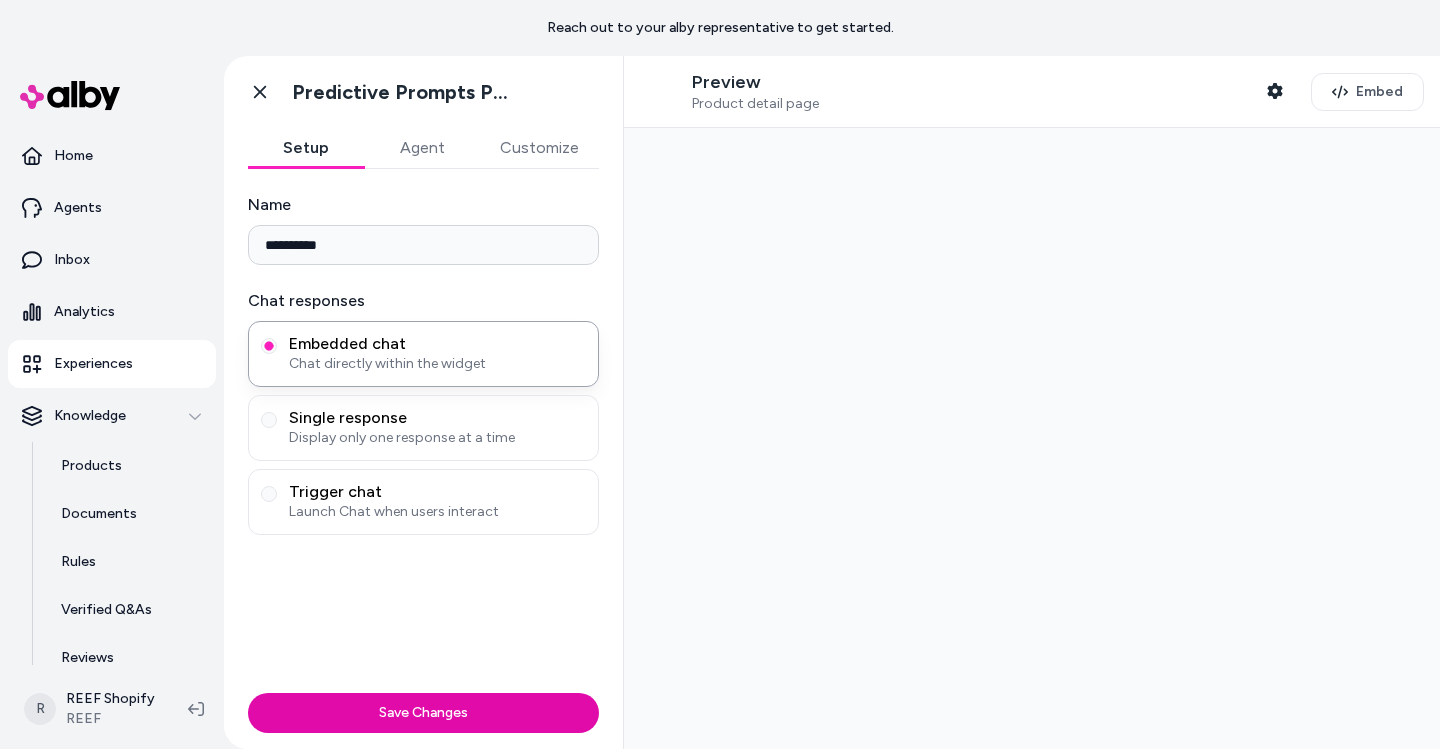 click on "Single response Display only one response at a time" at bounding box center [423, 428] 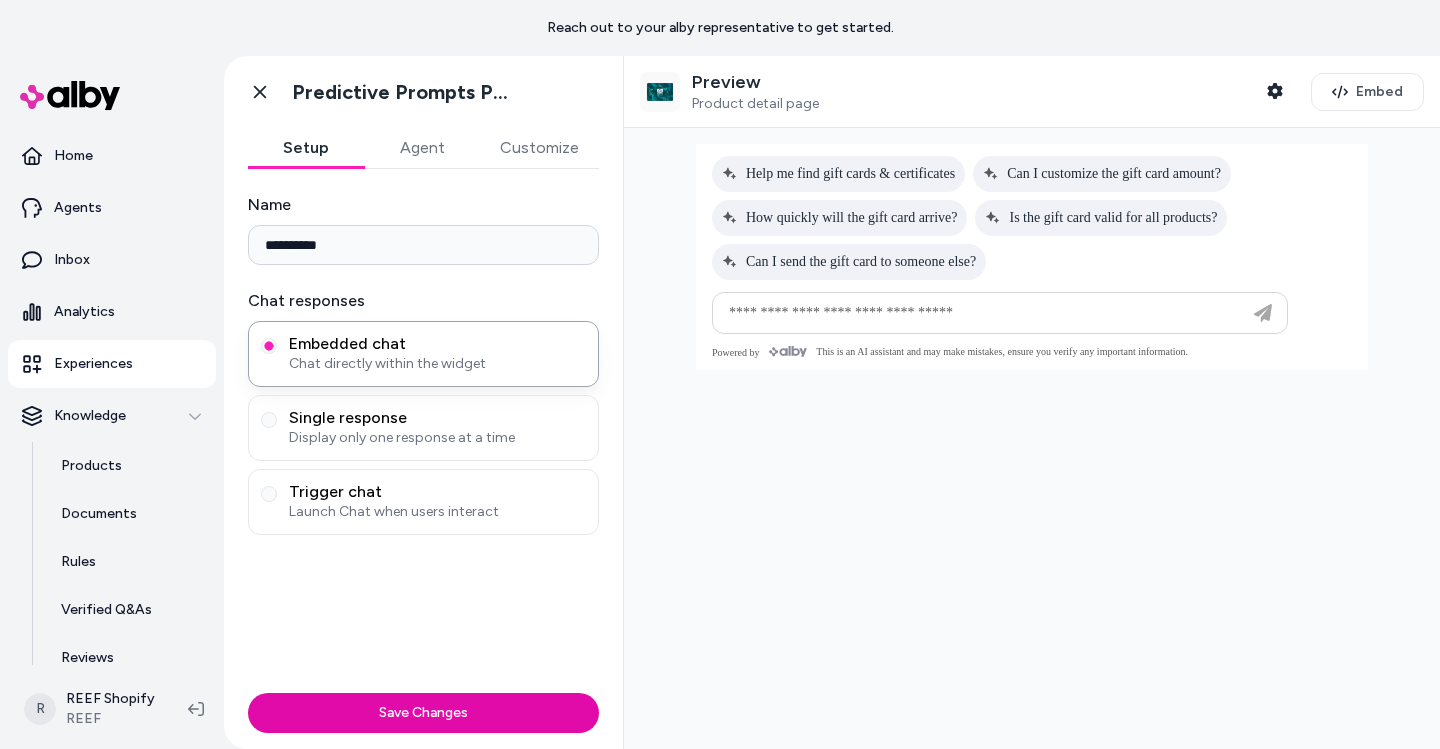 click on "Preview" at bounding box center (755, 82) 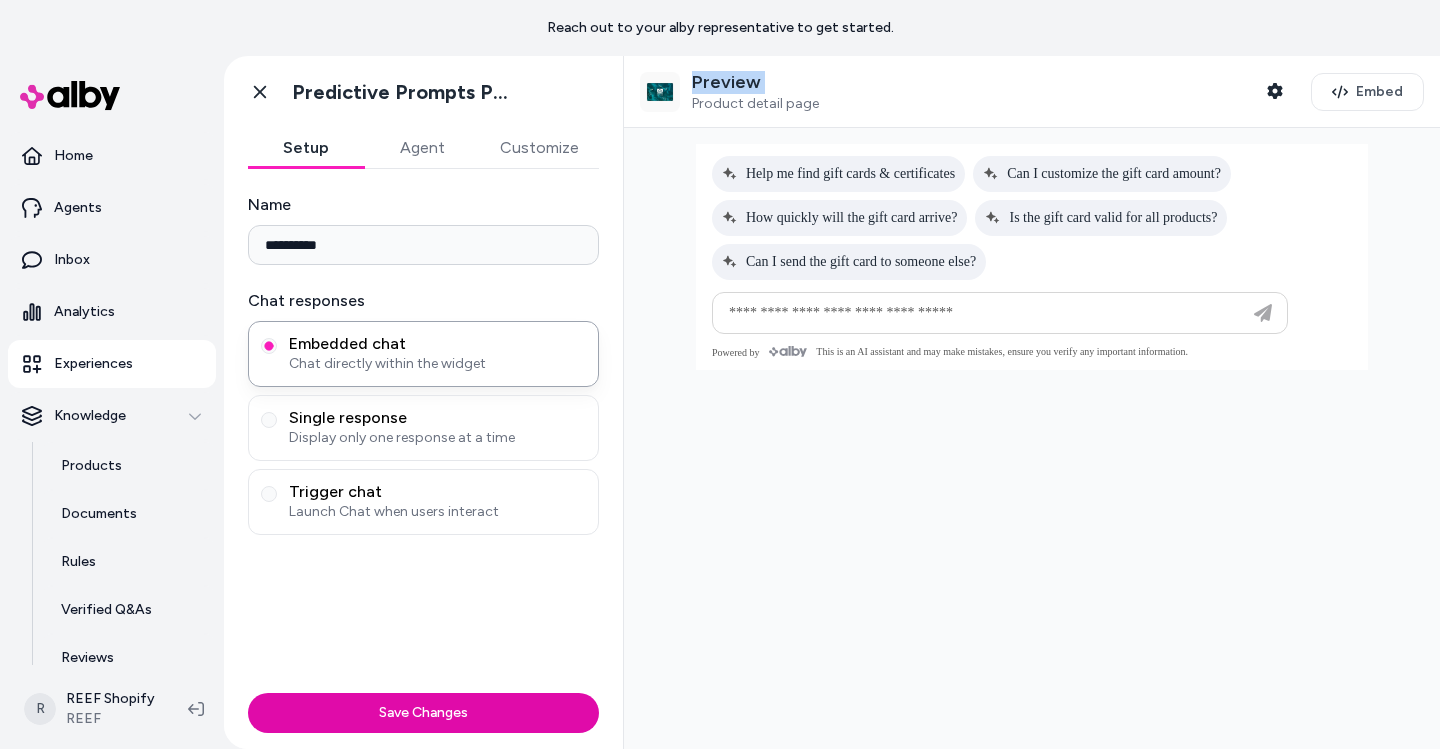 click on "Preview" at bounding box center [755, 82] 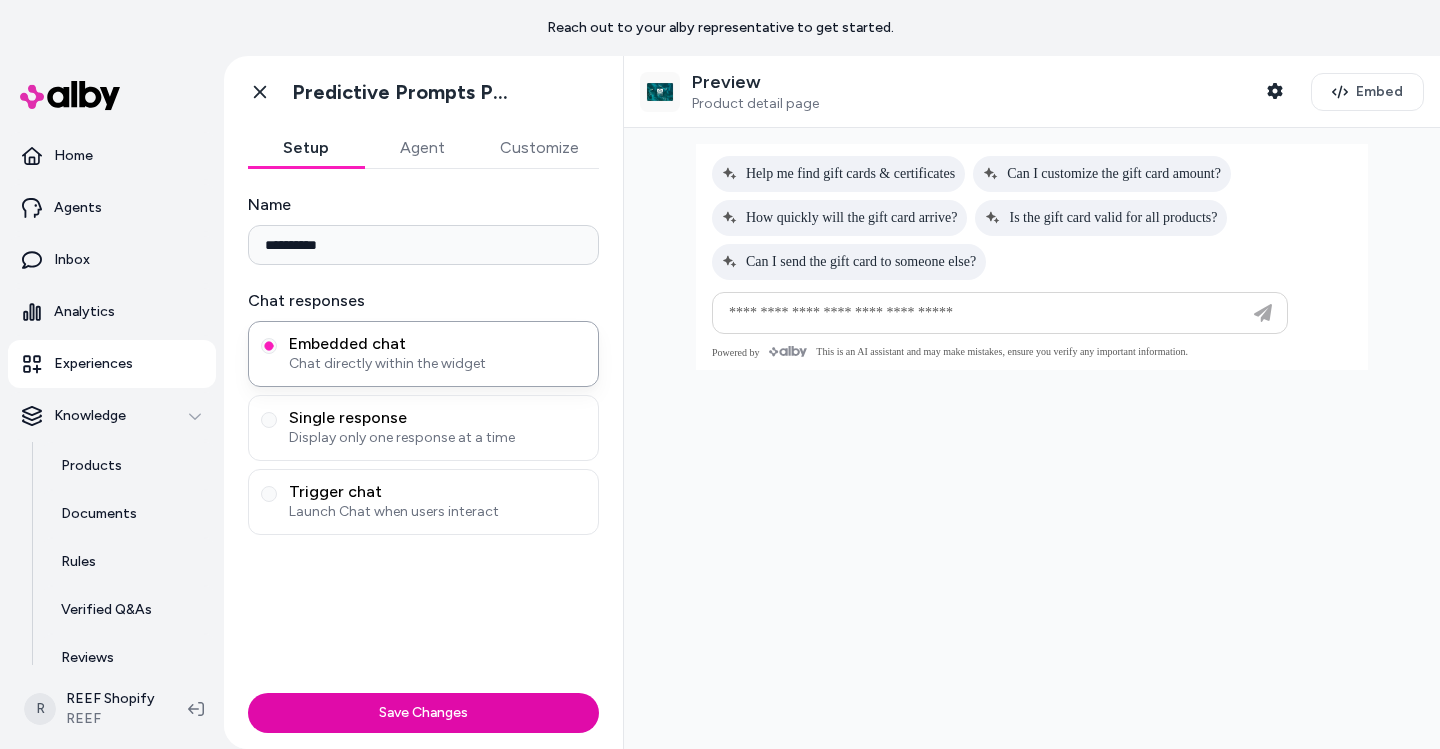 click on "Product detail page" at bounding box center [755, 104] 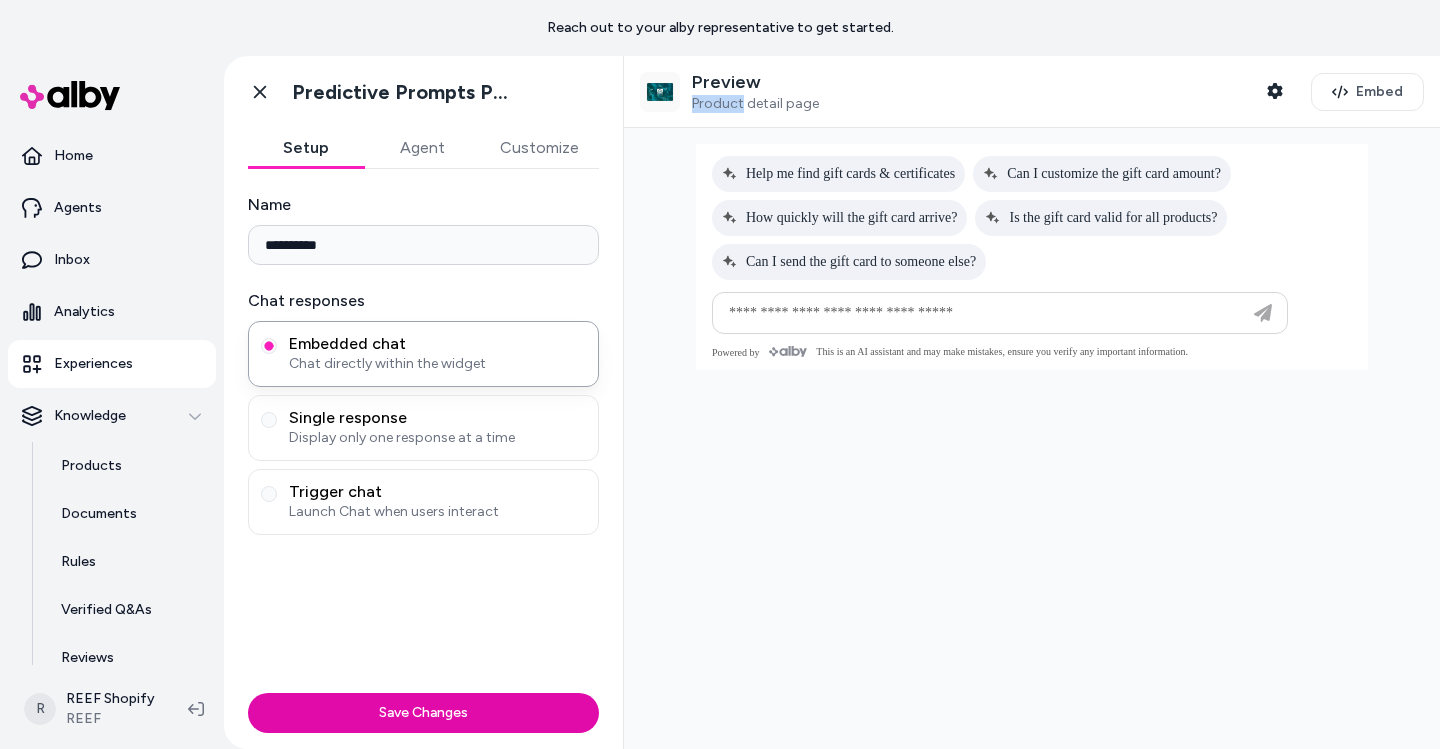 click on "Product detail page" at bounding box center (755, 104) 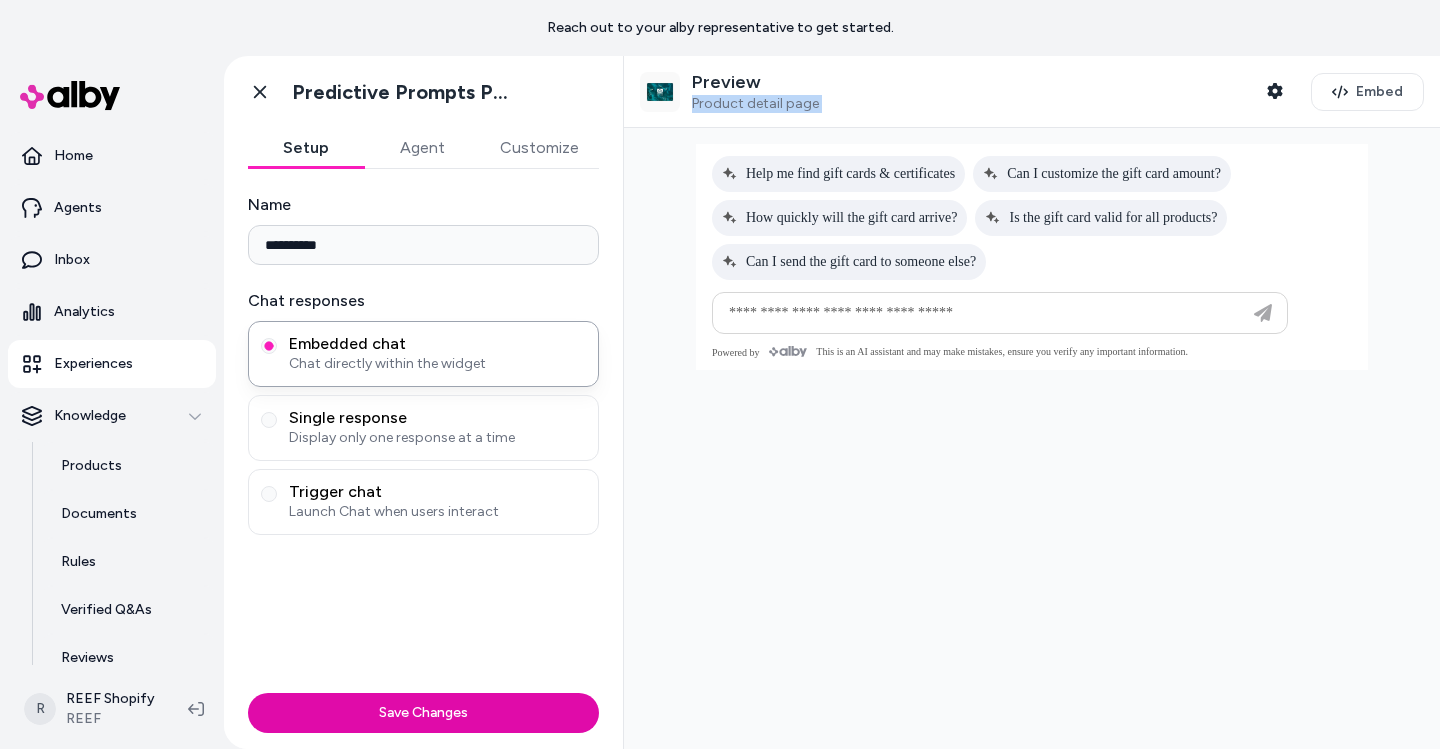 click on "Product detail page" at bounding box center [755, 104] 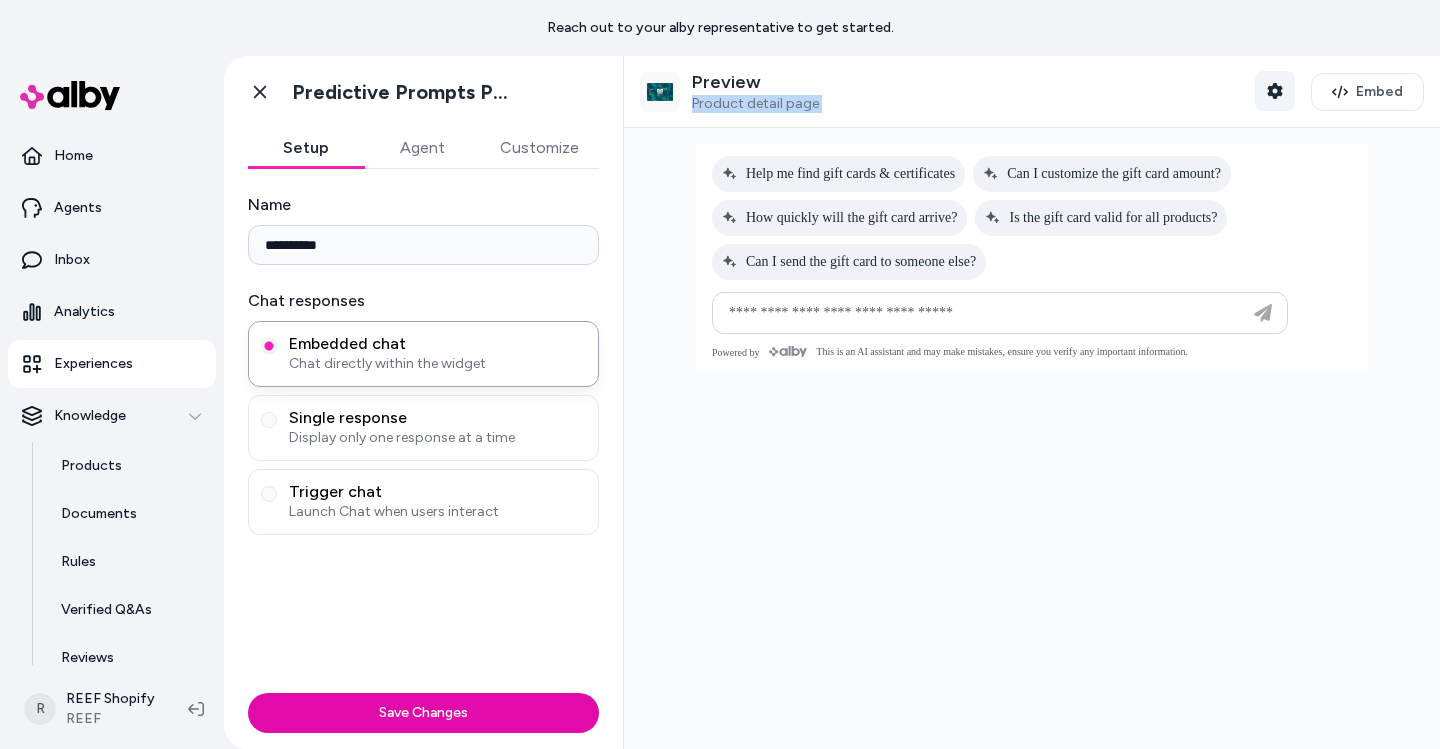 click 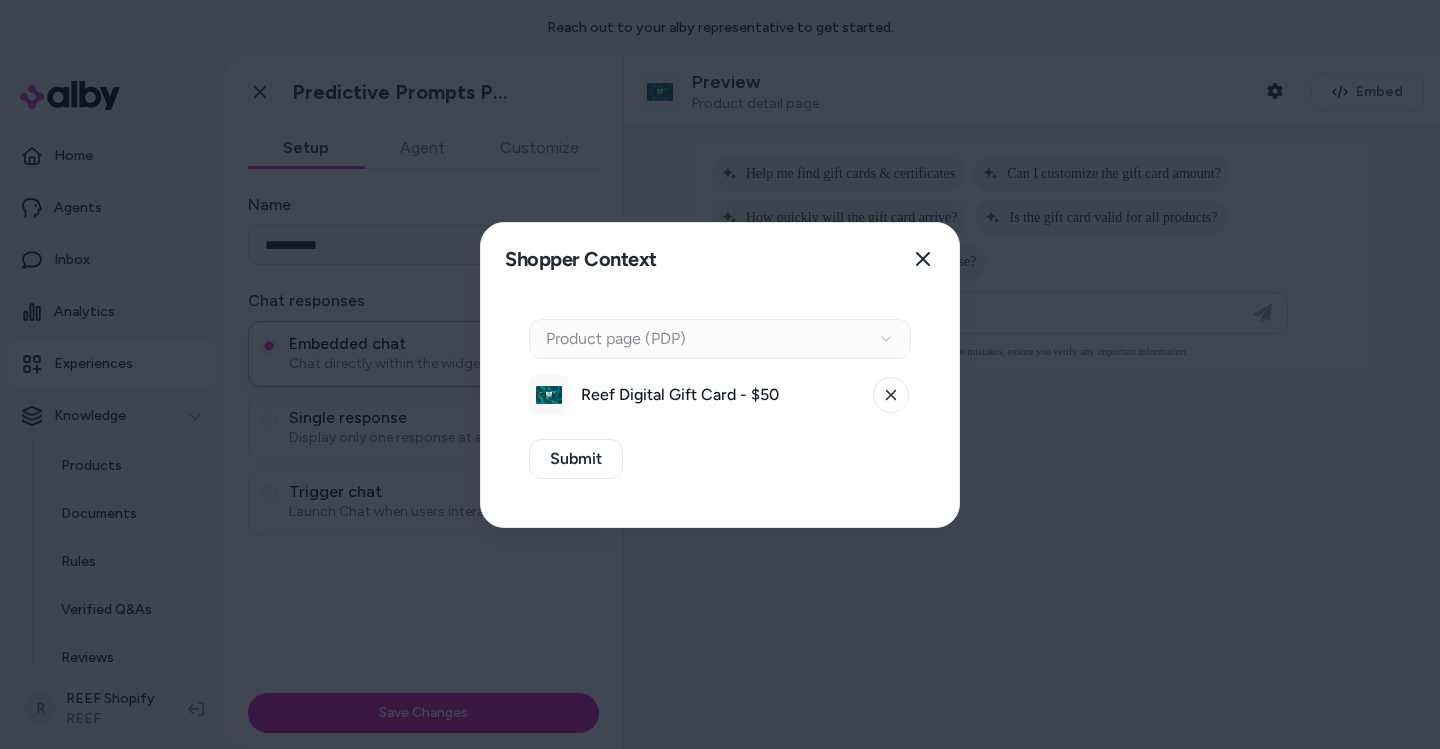 click on "Context Type Product page (PDP)" at bounding box center (720, 339) 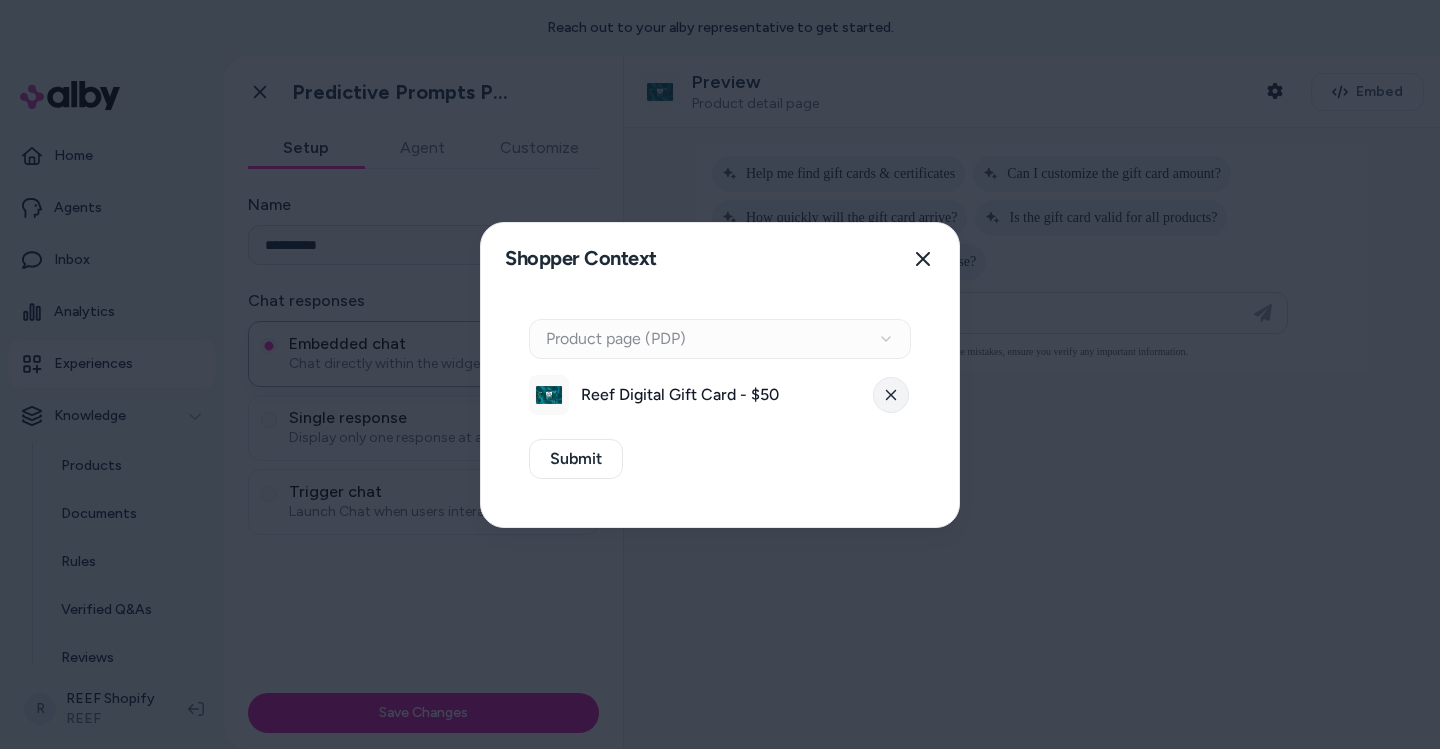 click 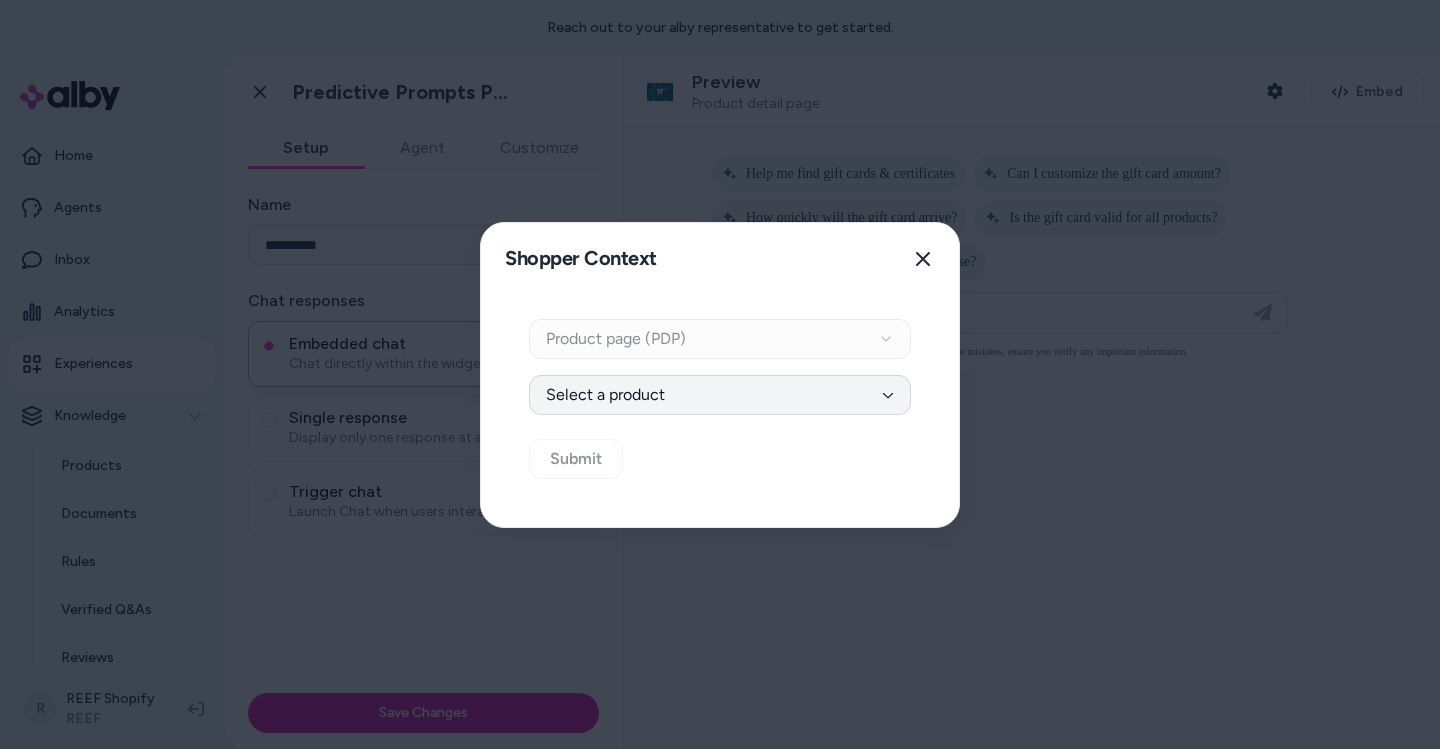 click on "Select a product" at bounding box center (720, 395) 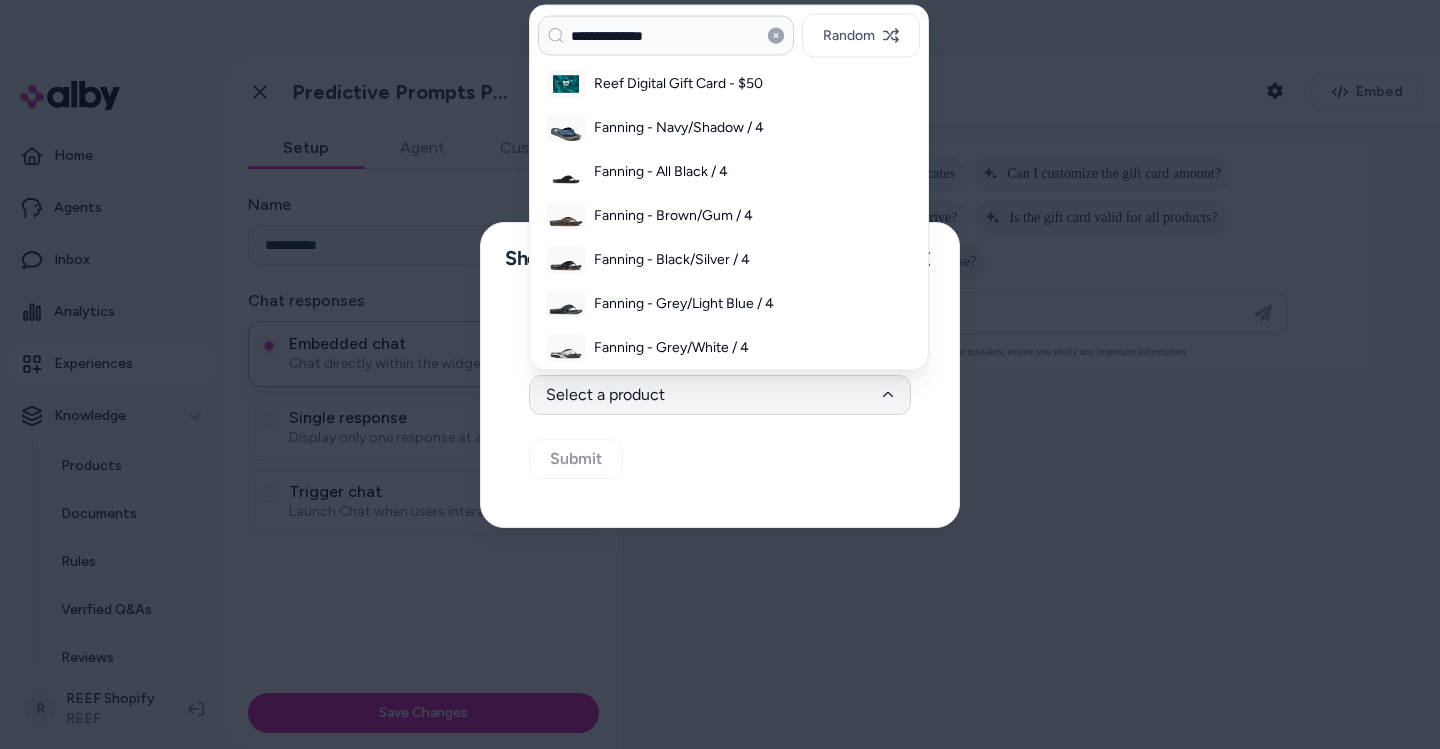 type on "**********" 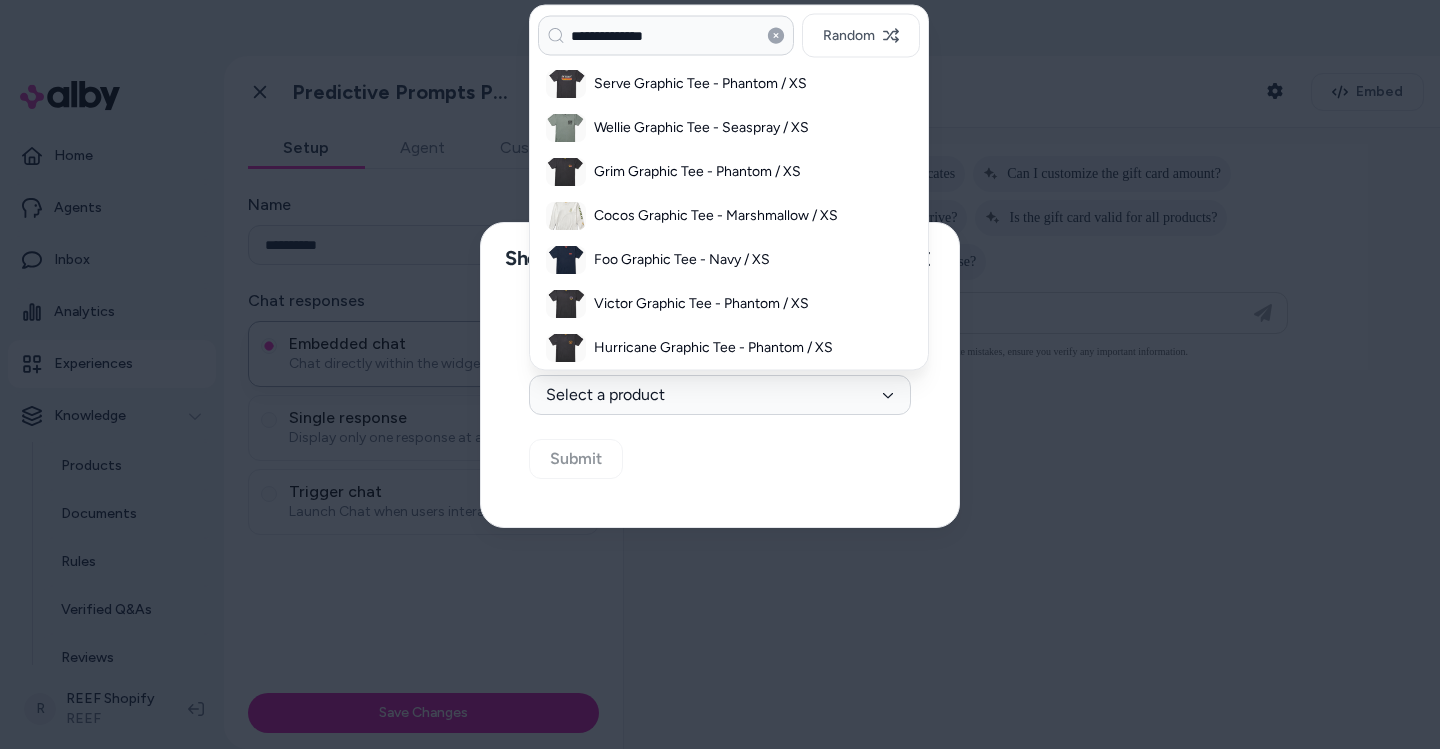 click at bounding box center [720, 374] 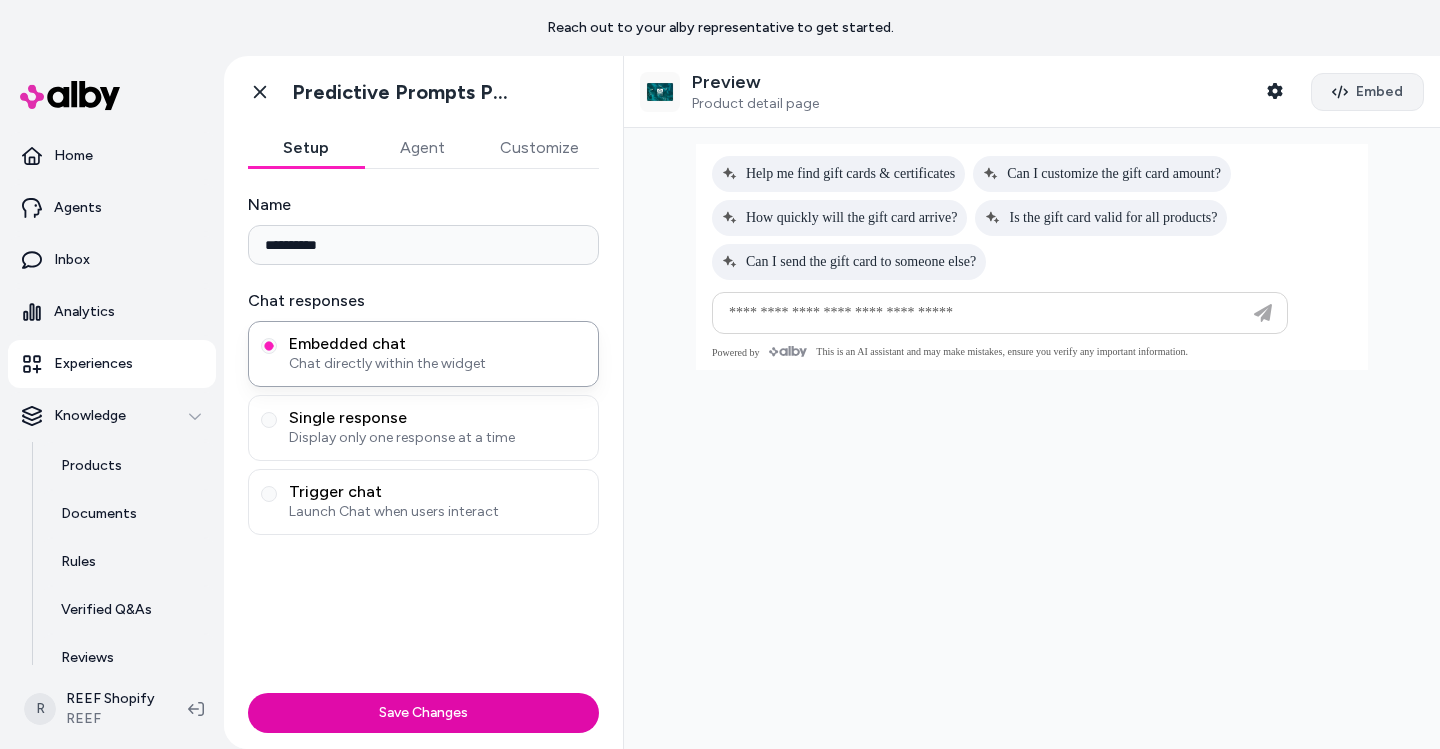 click on "Embed" at bounding box center [1379, 92] 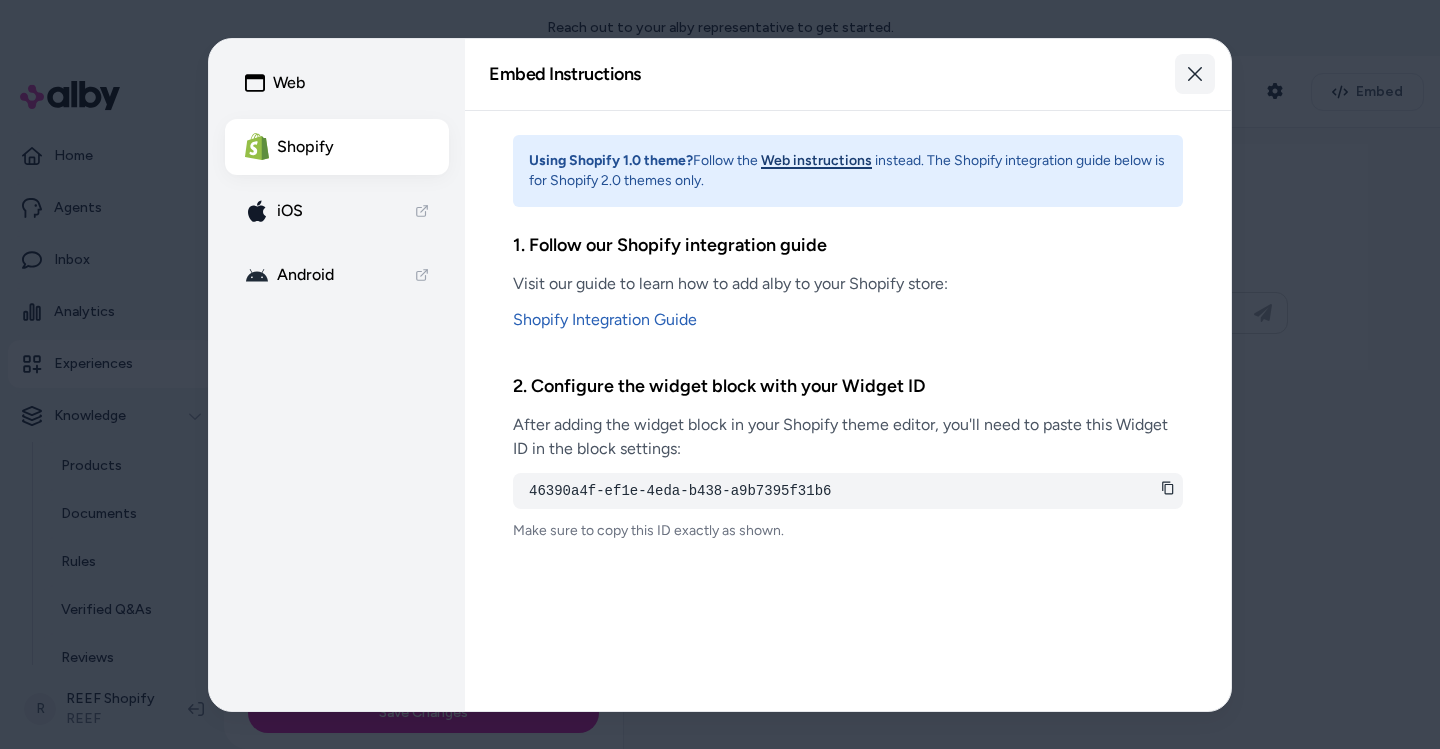 click on "Close" at bounding box center [1195, 74] 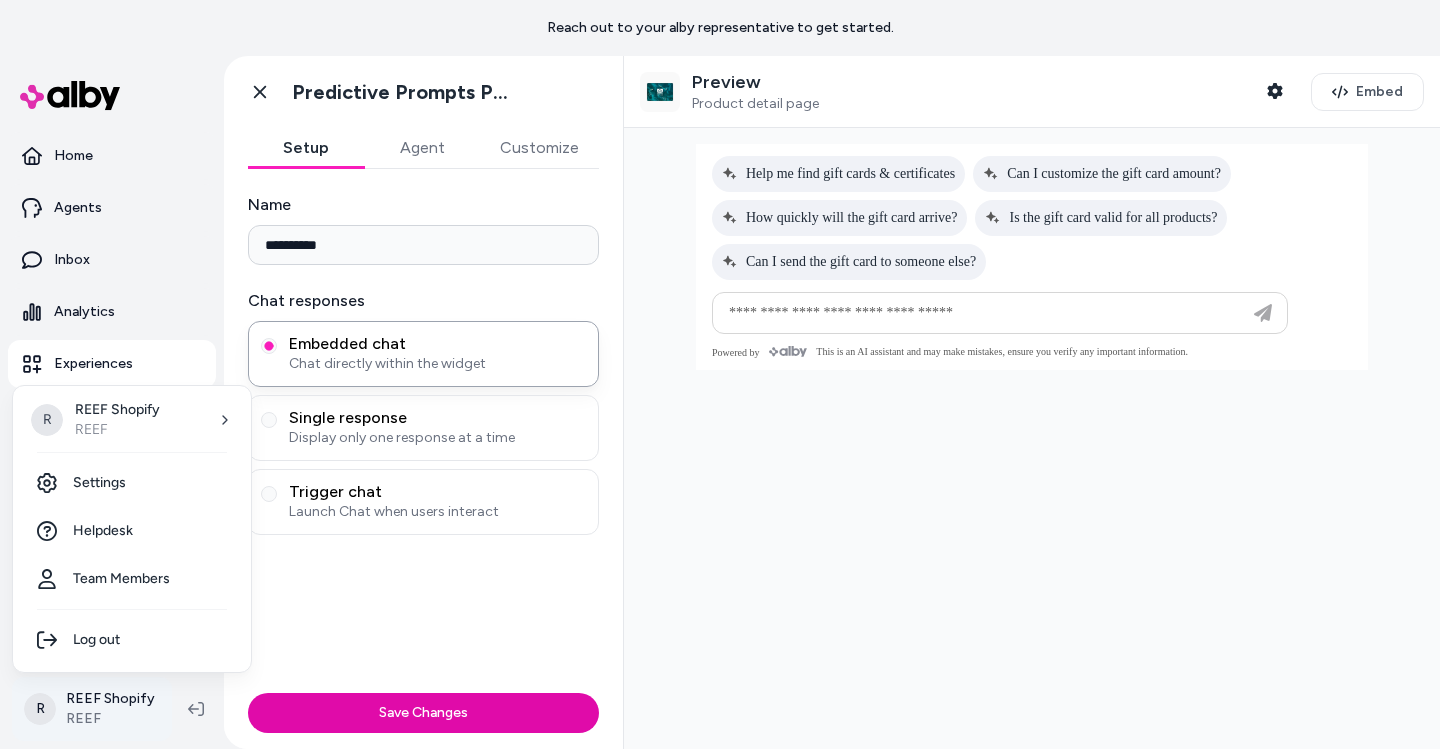 click on "Reach out to your alby representative to get started. Home Agents Inbox Analytics Experiences Knowledge Products Documents Rules Verified Q&As Reviews Survey Questions Integrations R REEF Shopify REEF Go back Predictive Prompts PDP Setup Agent Customize Name [NAME] Chat responses Embedded chat Chat directly within the widget Single response Display only one response at a time Trigger chat Launch Chat when users interact Save Changes Preview Product detail page Shopper Context Embed R REEF   Shopify REEF Settings Helpdesk Team Members Log out" at bounding box center [720, 374] 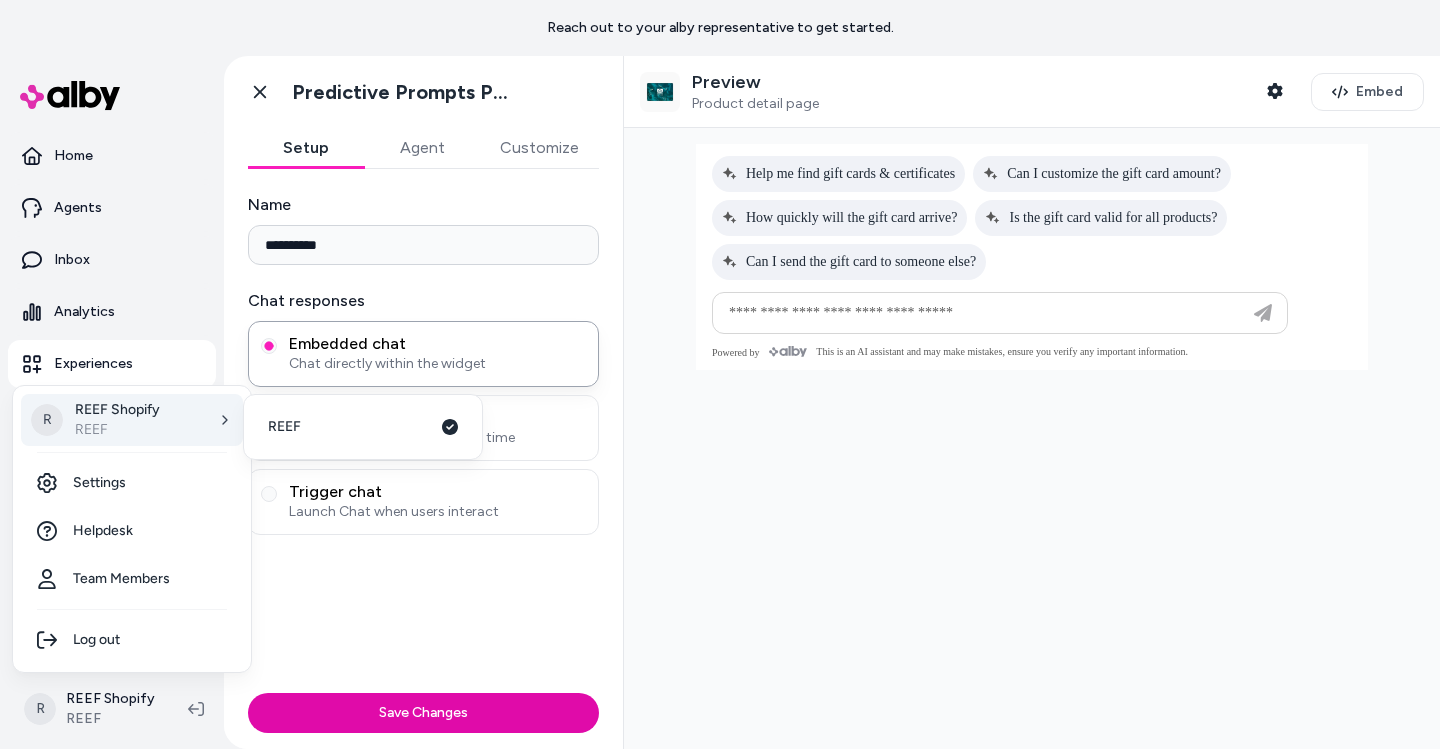 click on "REEF" at bounding box center (117, 430) 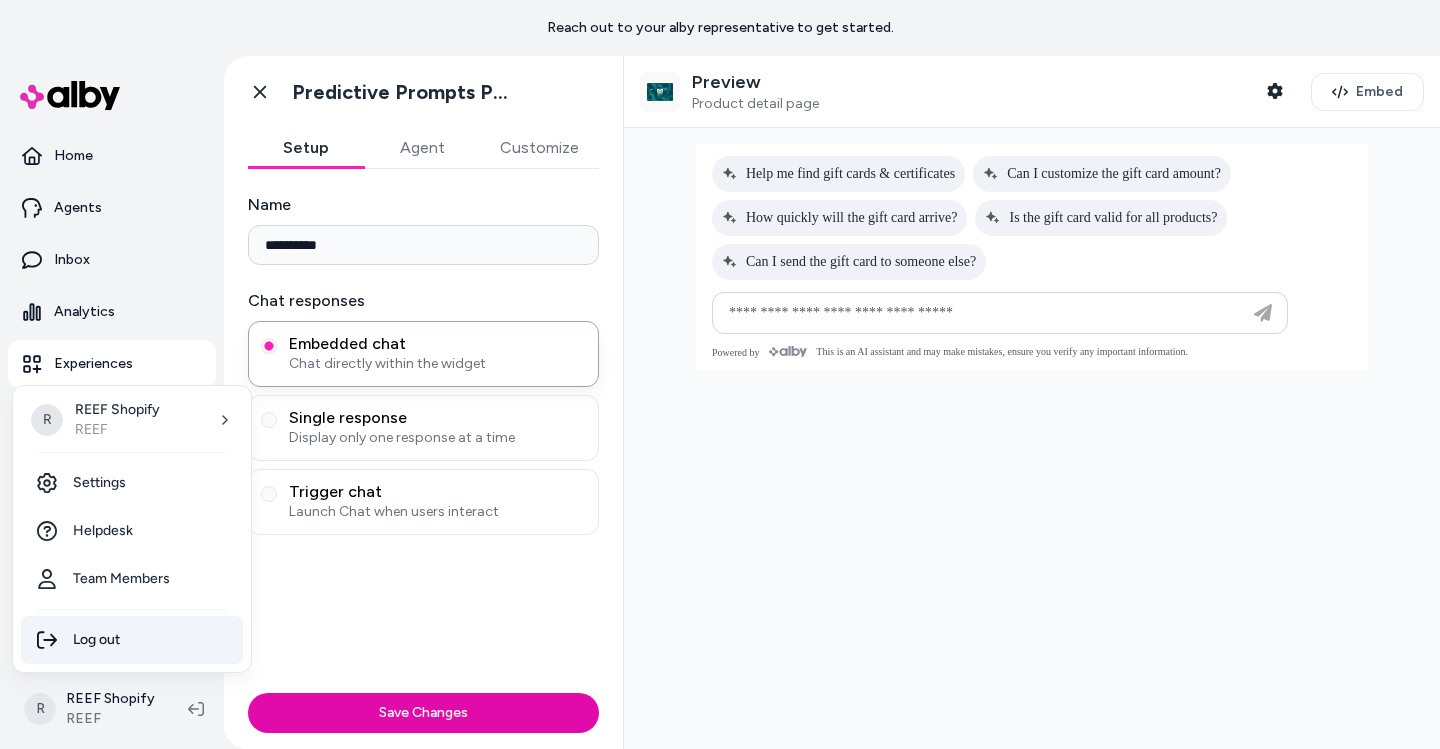 click on "Log out" at bounding box center [132, 640] 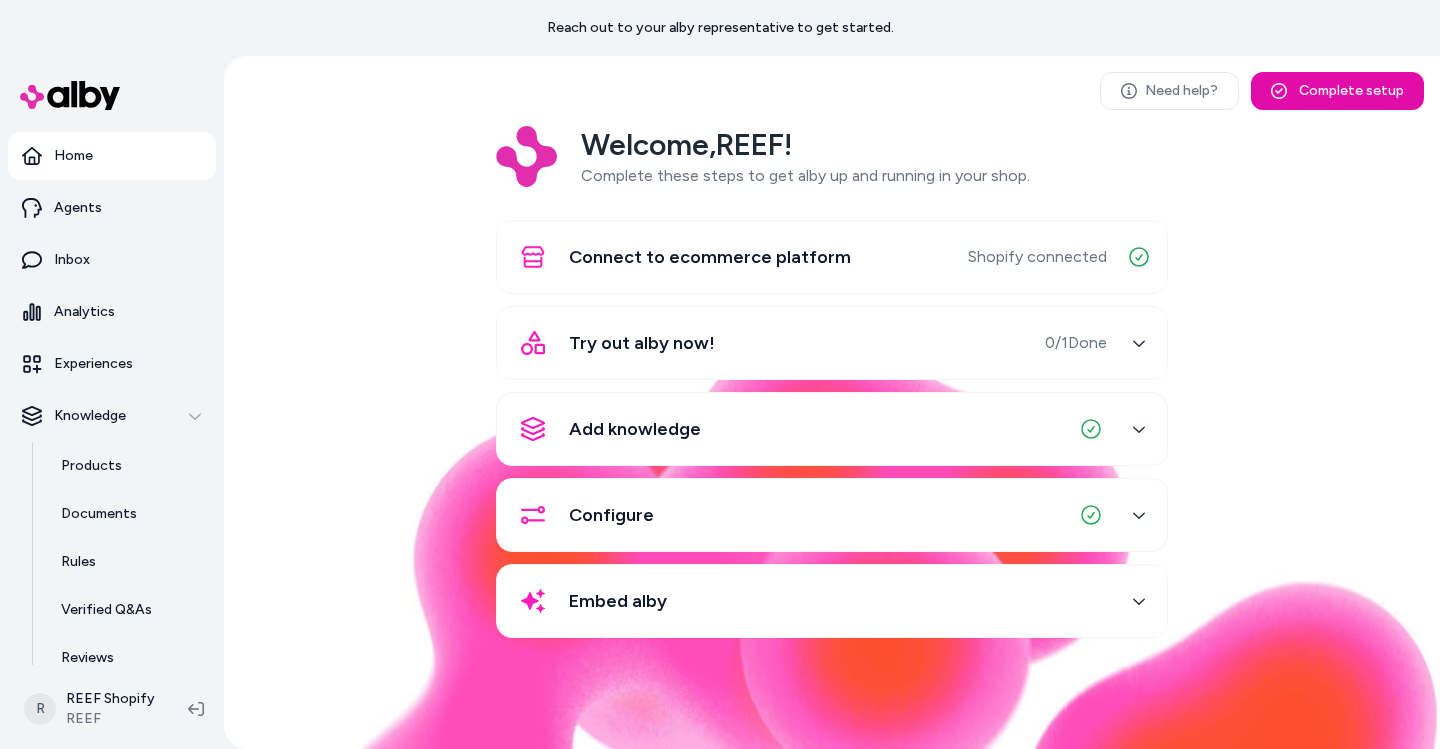scroll, scrollTop: 0, scrollLeft: 0, axis: both 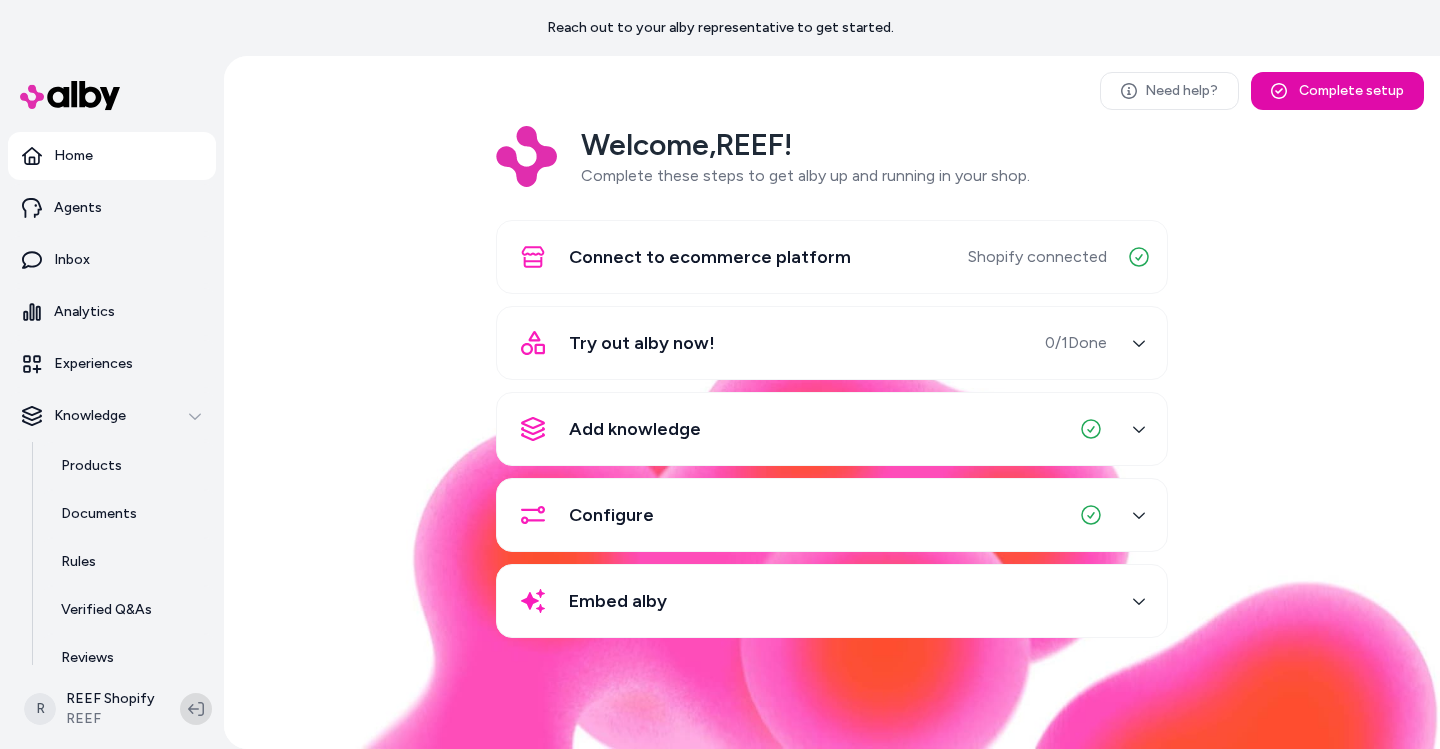 click 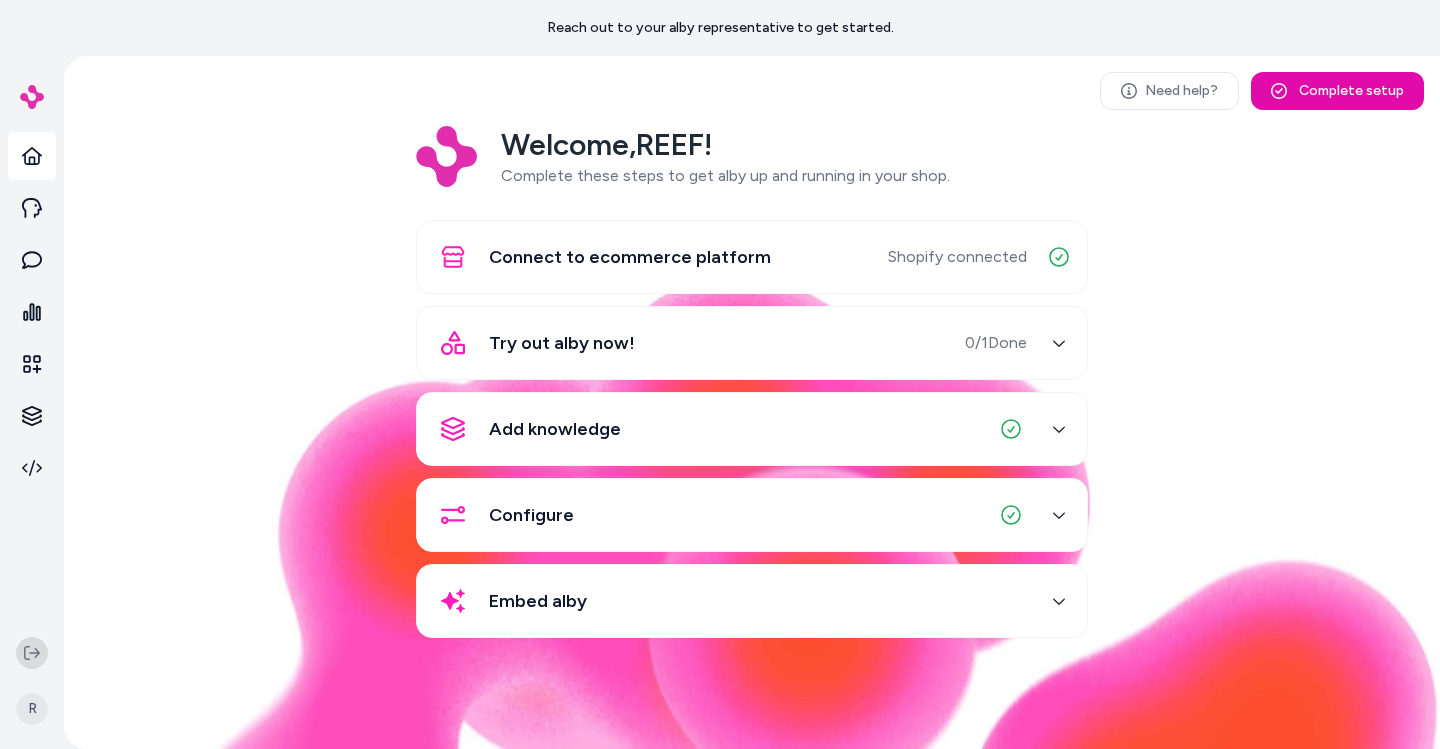 click at bounding box center (32, 653) 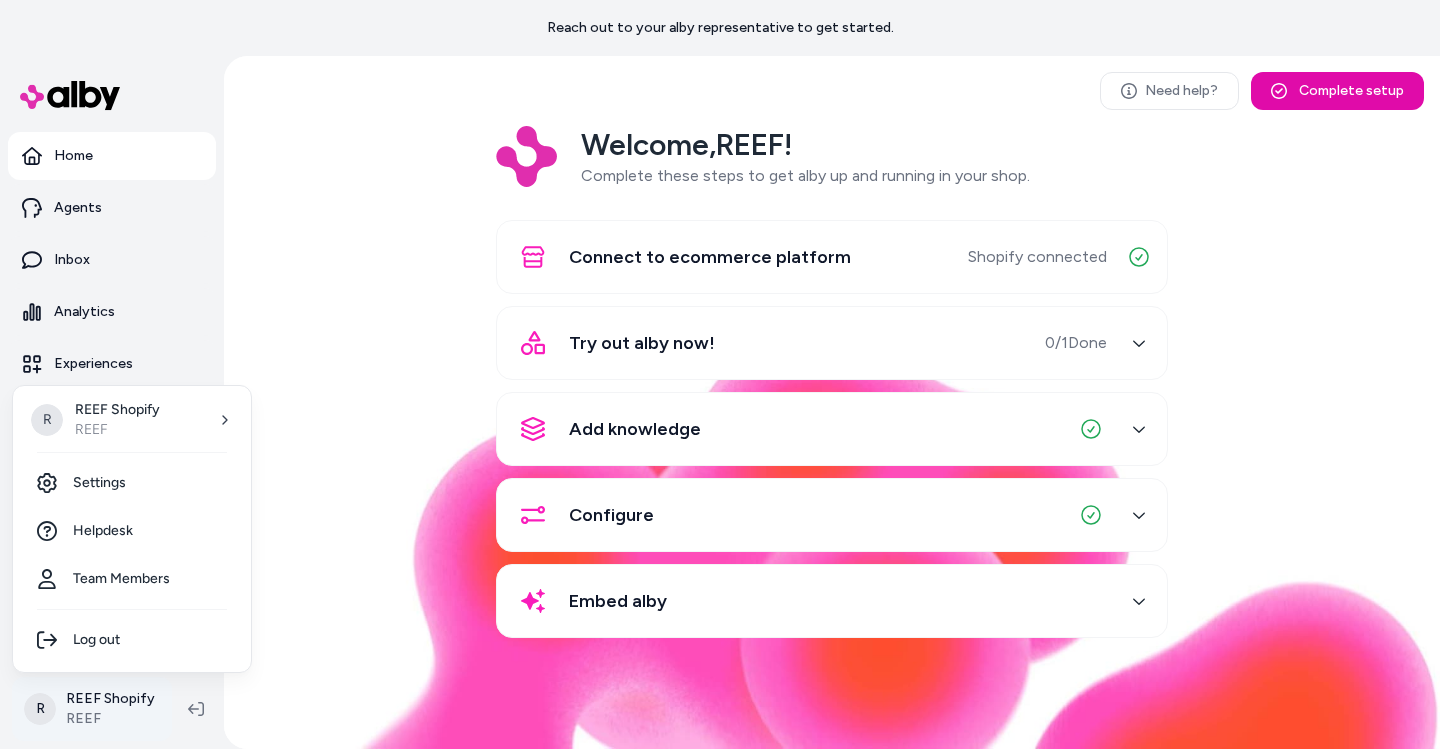 click on "Reach out to your alby representative to get started. Home Agents Inbox Analytics Experiences Knowledge Products Documents Rules Verified Q&As Reviews Survey Questions Integrations R REEF Shopify REEF Need help?  Complete setup Welcome,  REEF ! Complete these steps to get alby up and running in your shop. Connect to ecommerce platform Shopify connected   Try out alby now! 0 / 1  Done Add knowledge Configure Embed alby R REEF   Shopify REEF Settings Helpdesk Team Members Log out" at bounding box center (720, 374) 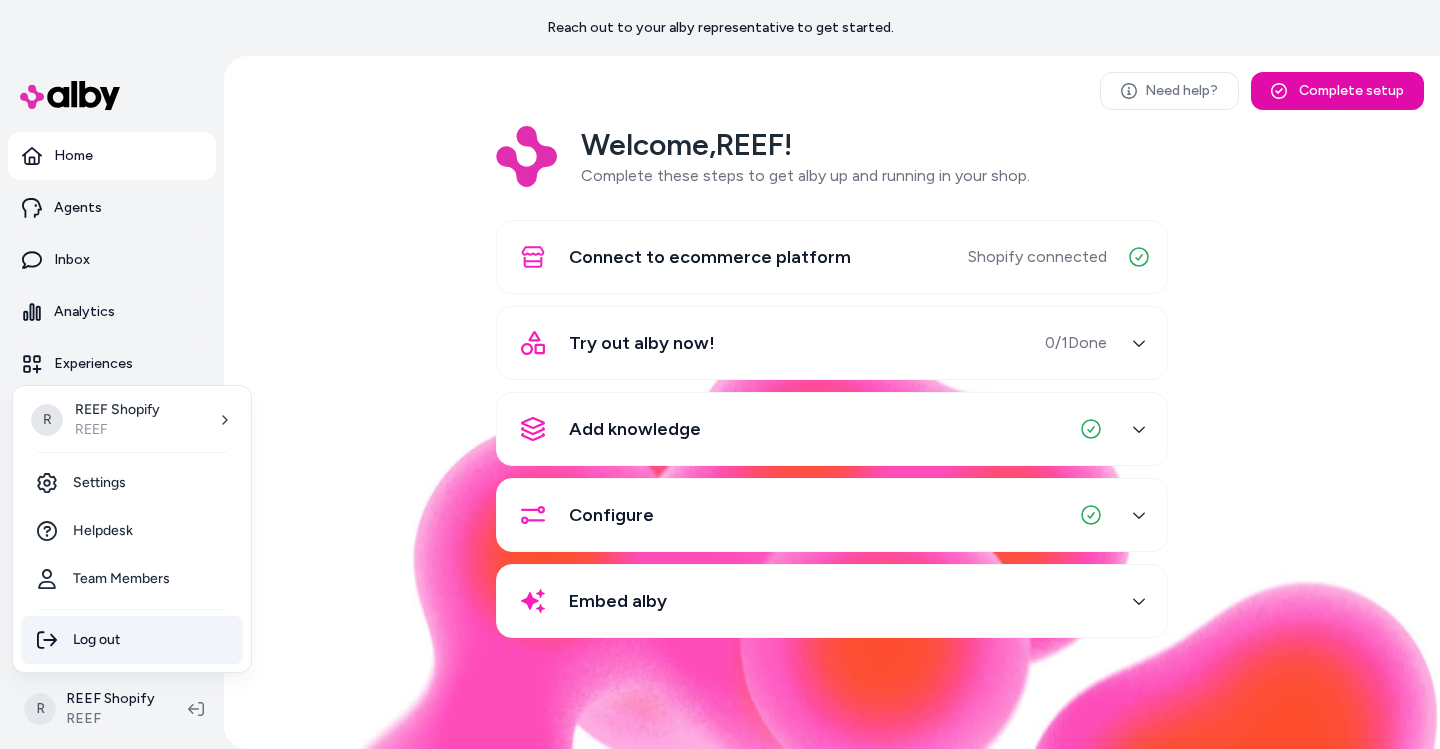 click on "Log out" at bounding box center (132, 640) 